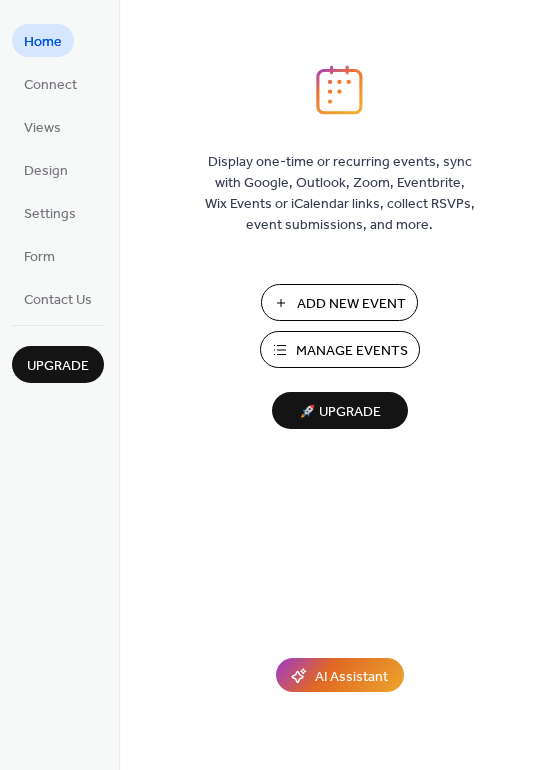 scroll, scrollTop: 0, scrollLeft: 0, axis: both 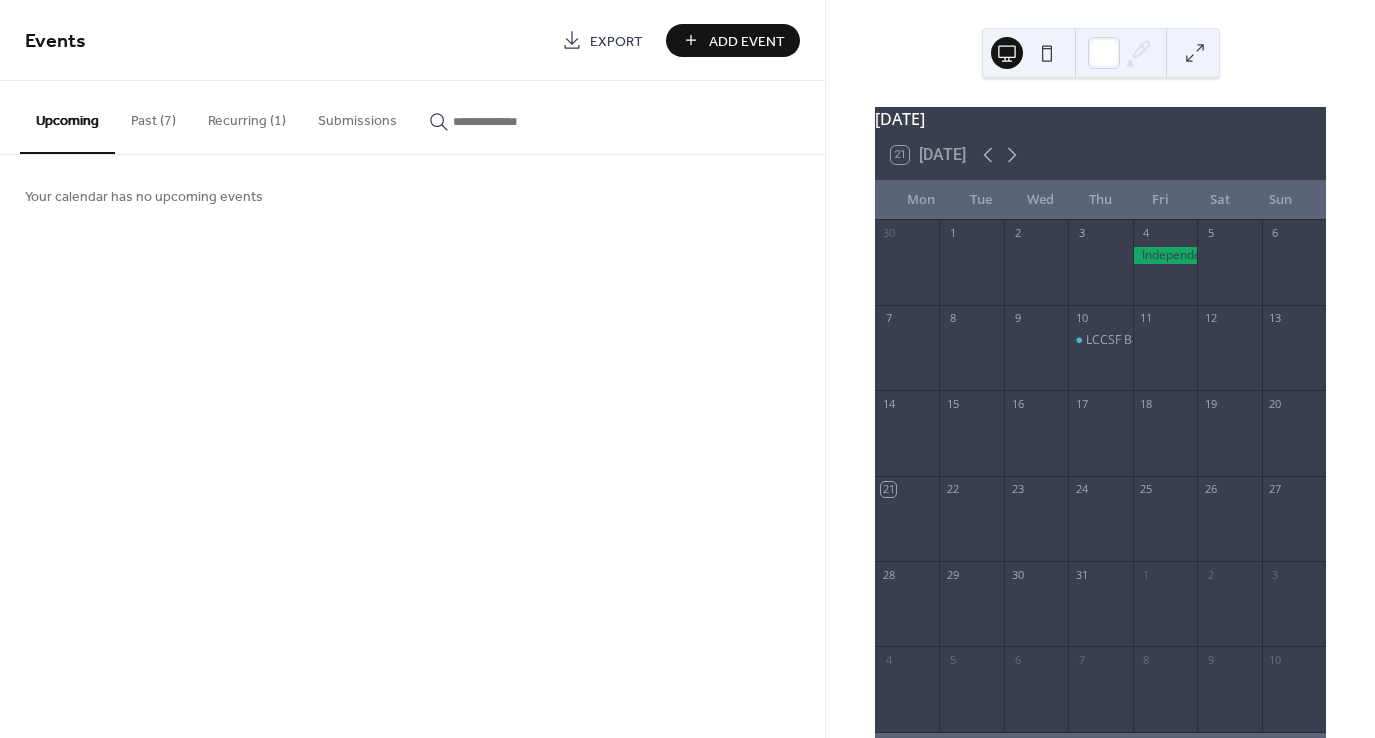 click on "Recurring (1)" at bounding box center [247, 116] 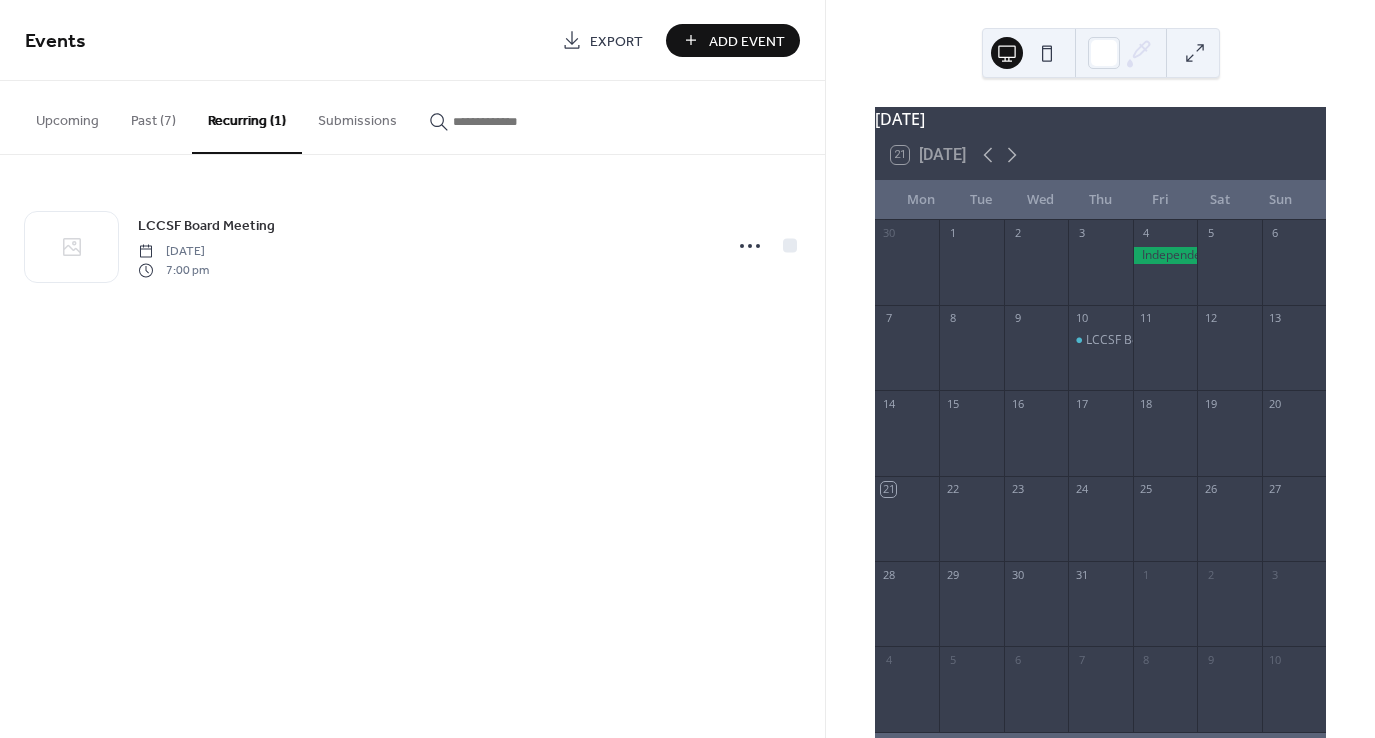click on "Upcoming" at bounding box center [67, 116] 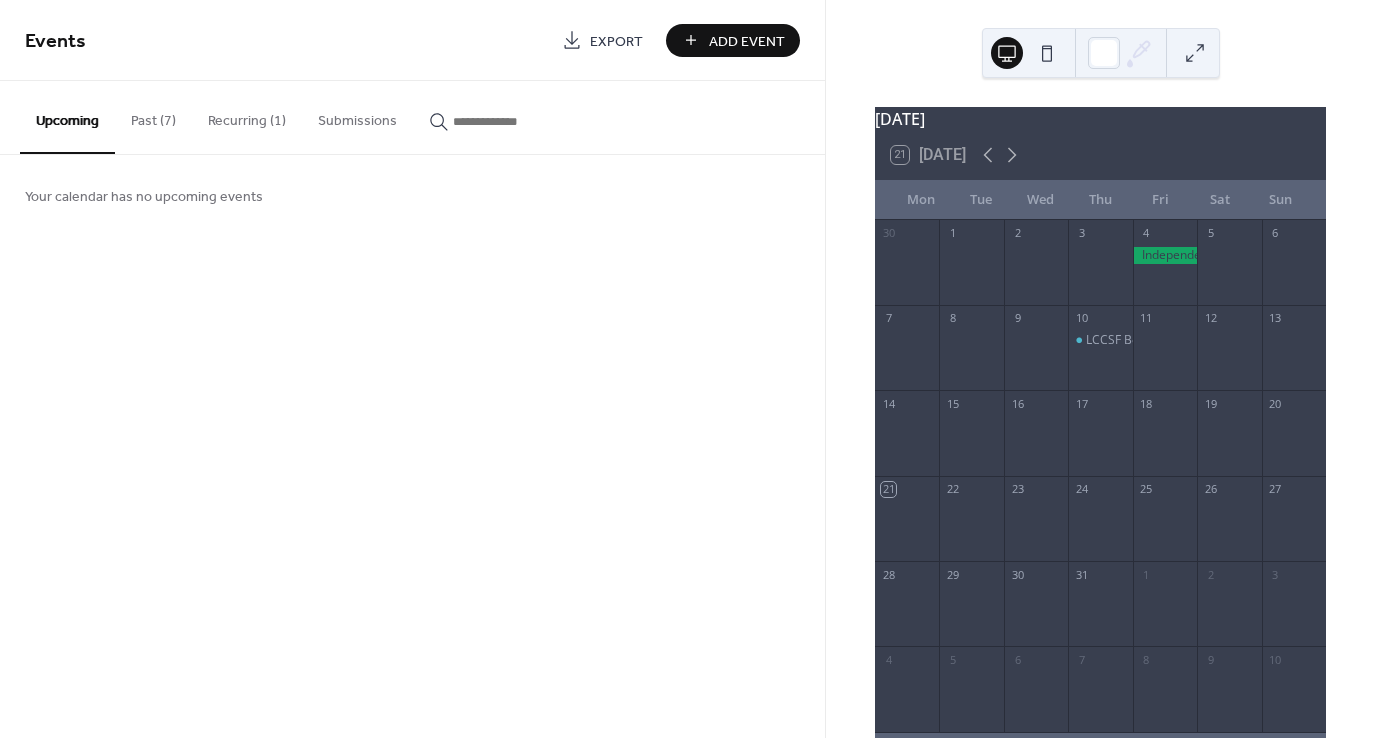 click on "Past (7)" at bounding box center [153, 116] 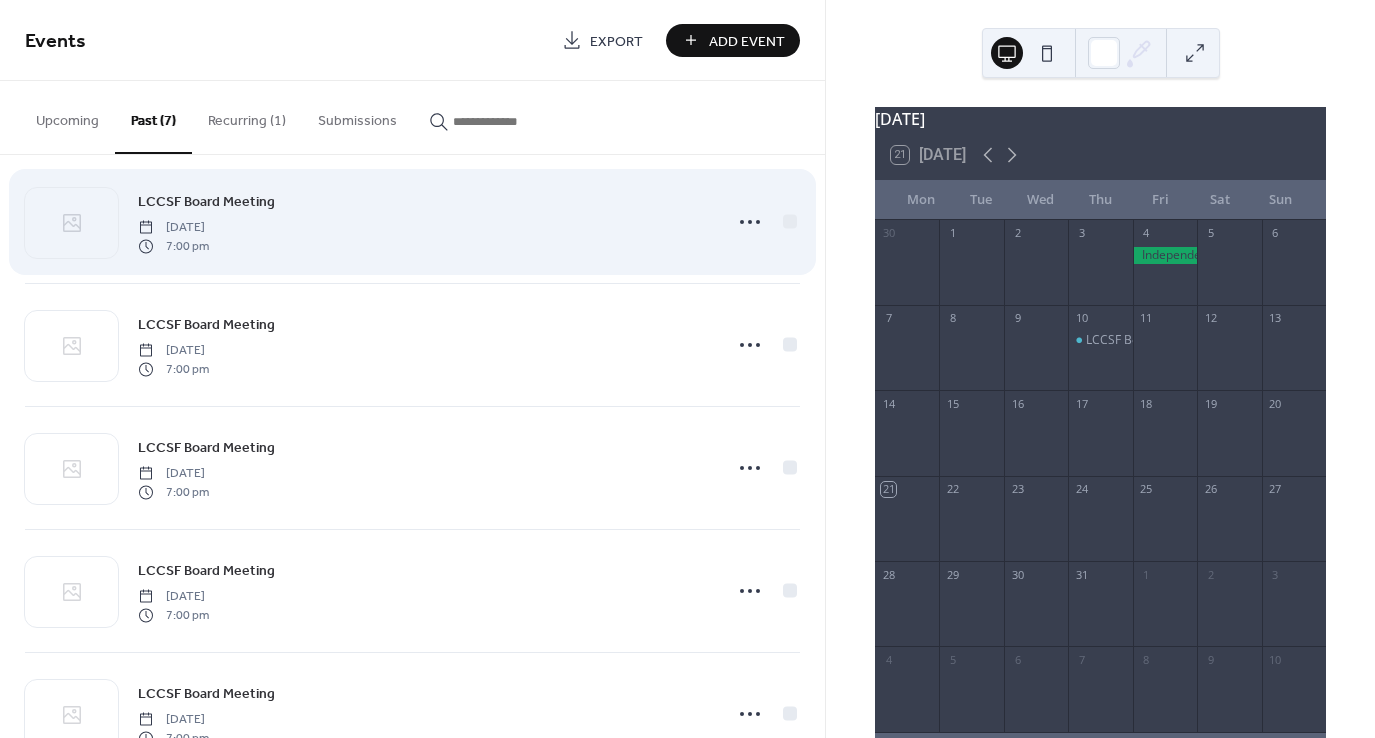 scroll, scrollTop: 0, scrollLeft: 0, axis: both 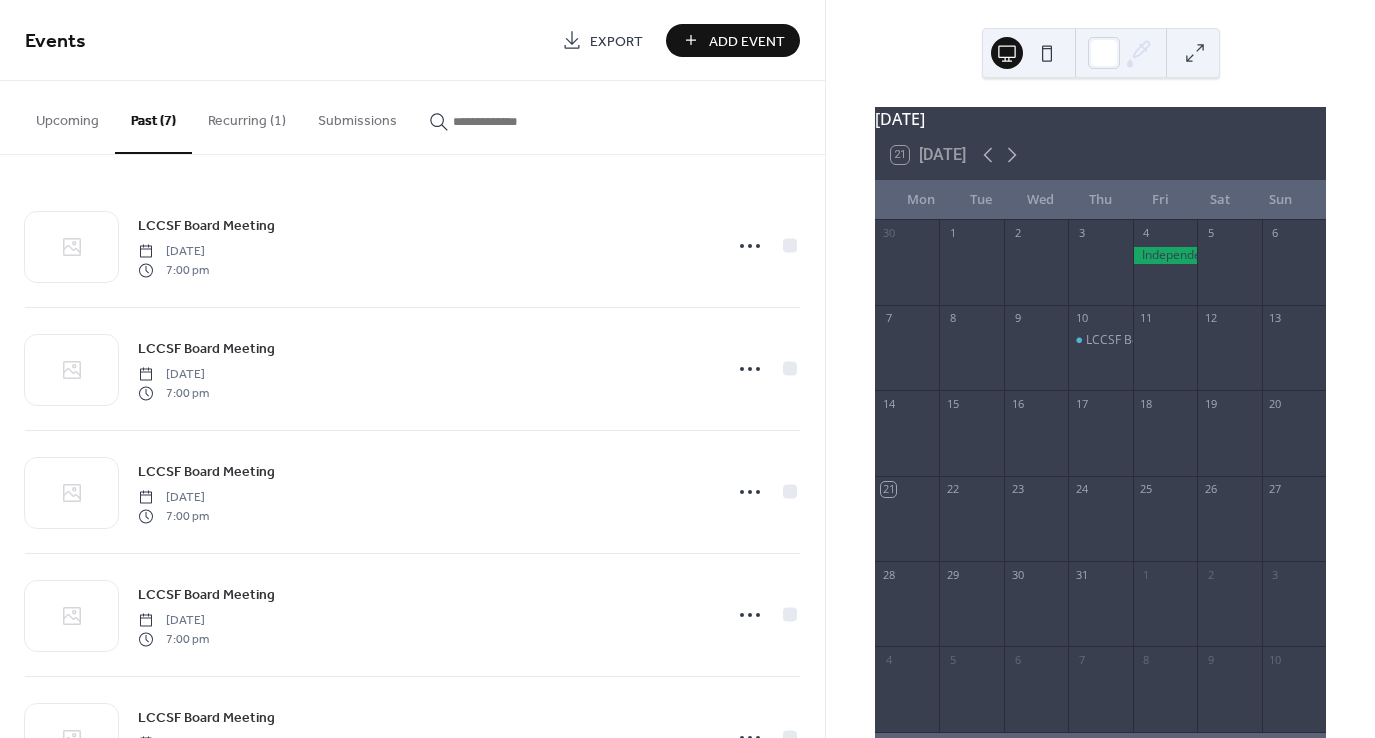 click on "Recurring (1)" at bounding box center (247, 116) 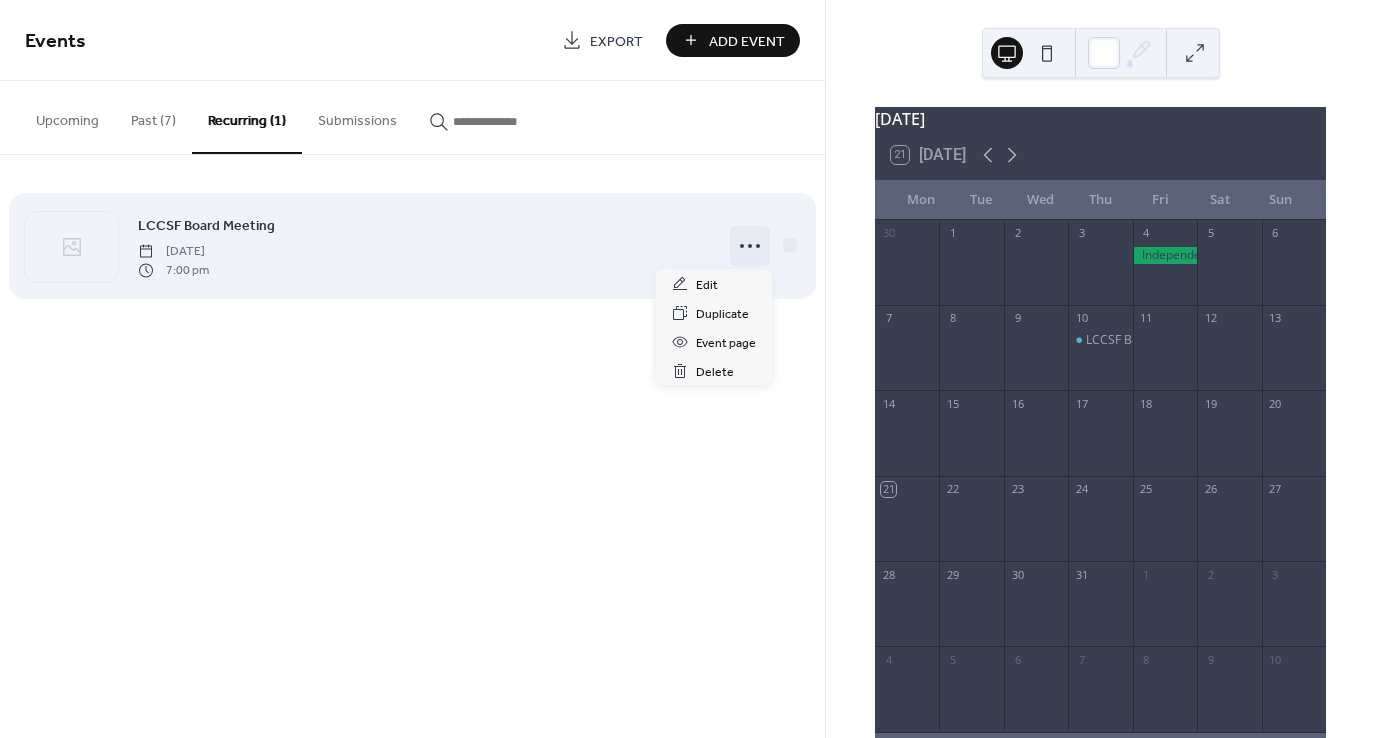 click 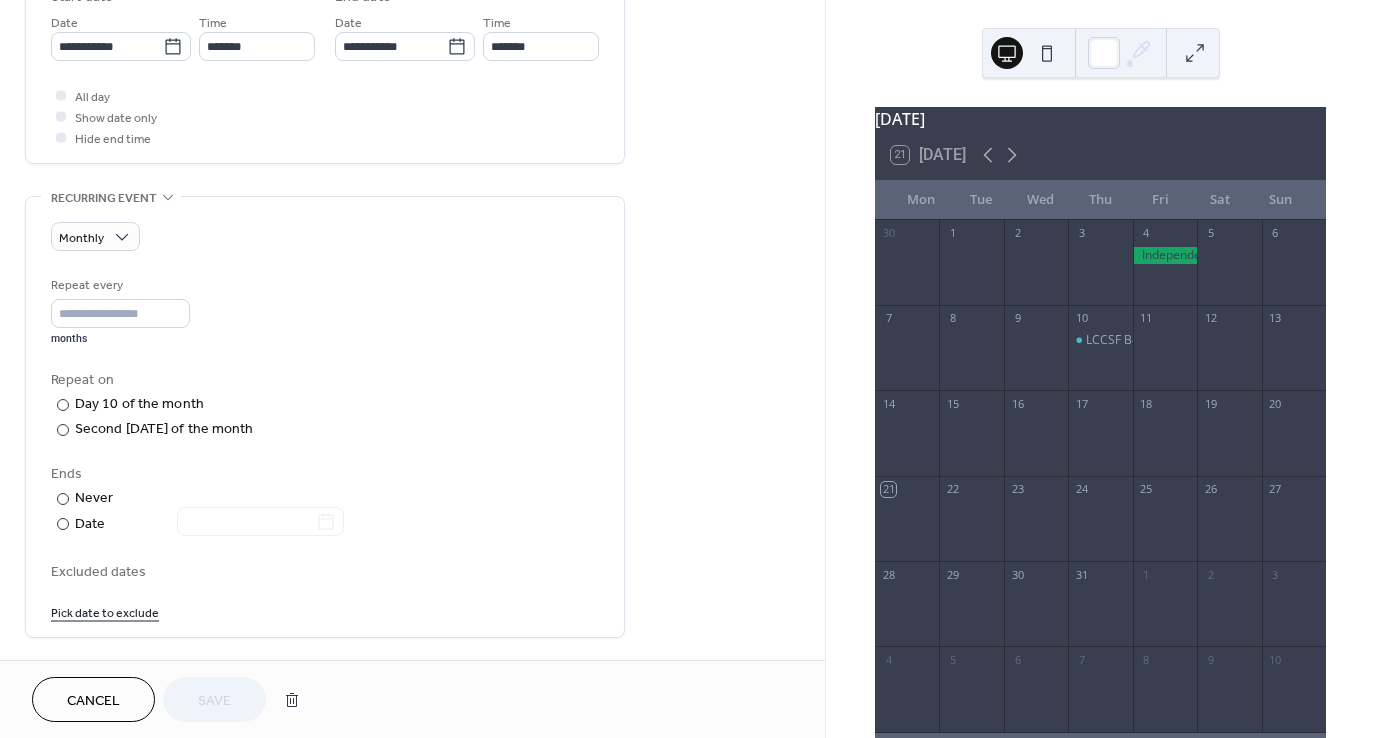 scroll, scrollTop: 700, scrollLeft: 0, axis: vertical 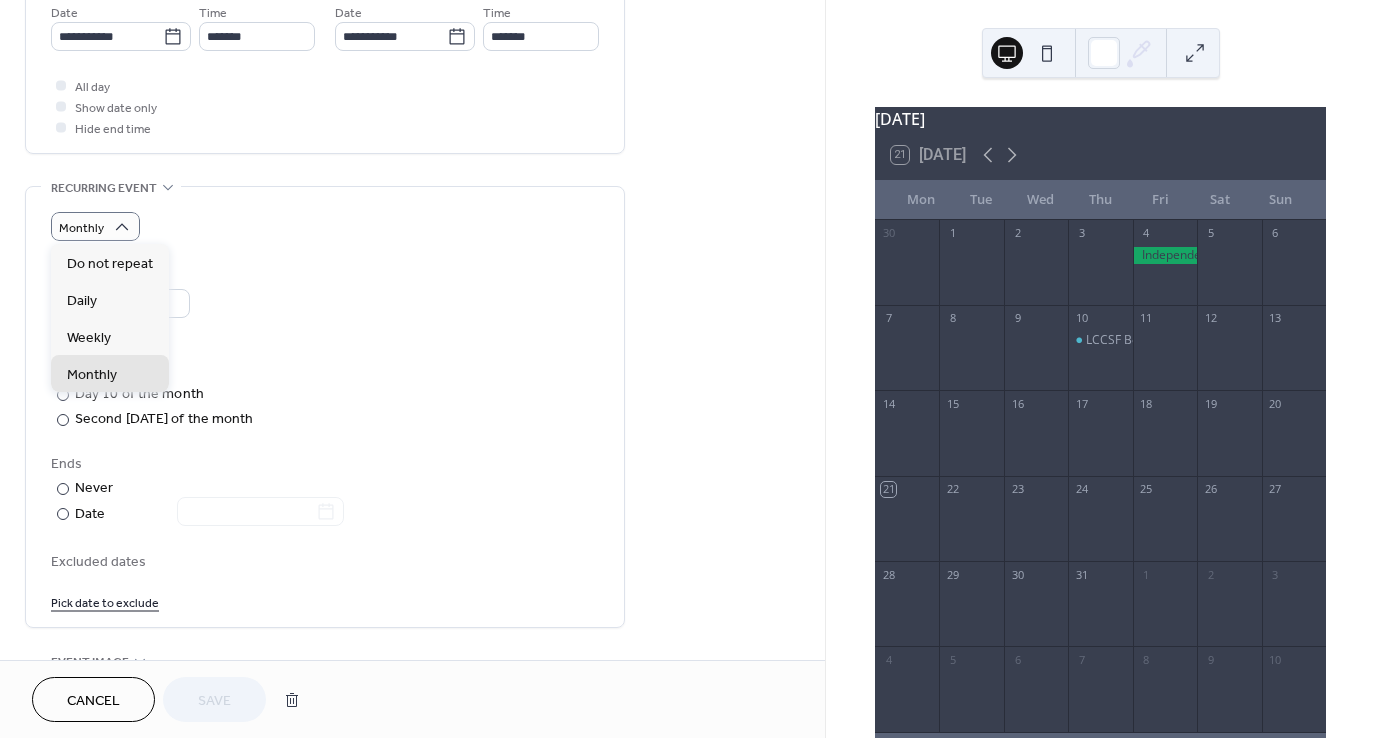 click on "Monthly" at bounding box center (325, 226) 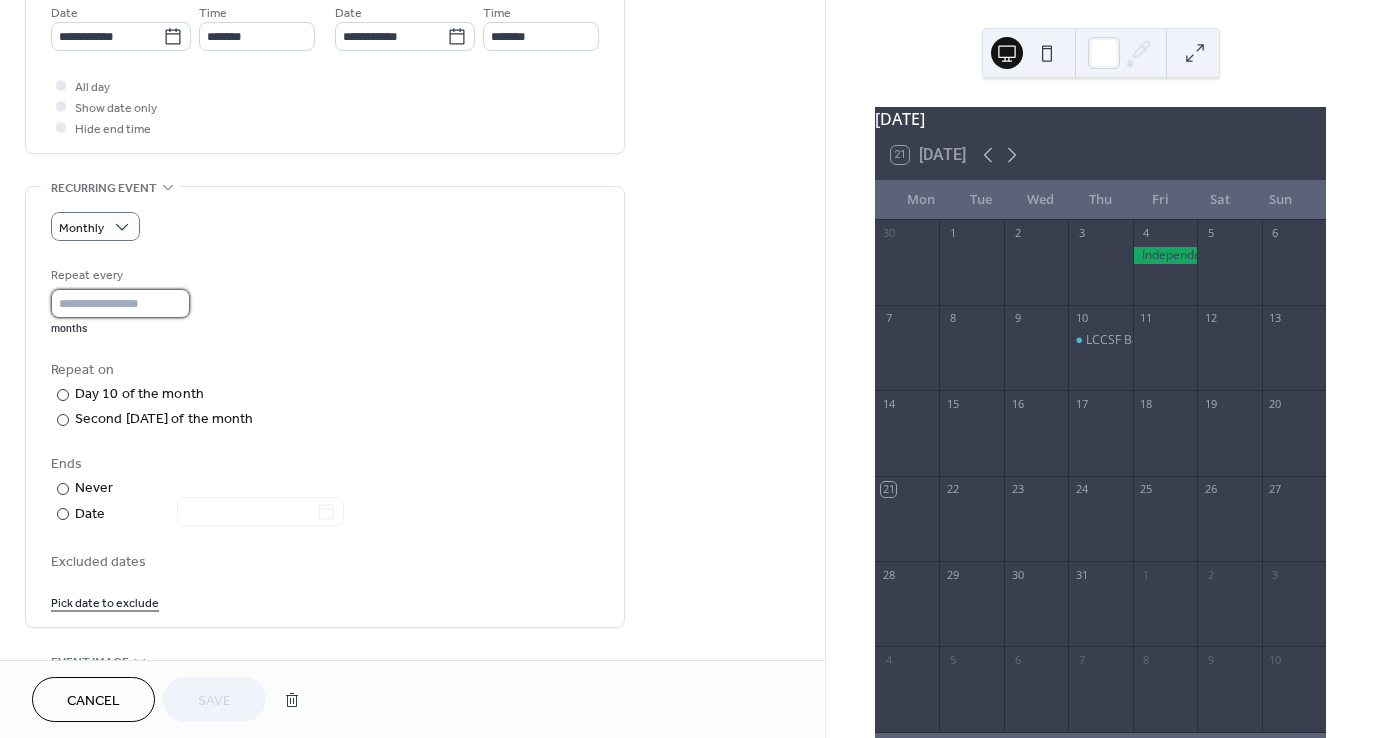 click on "*" at bounding box center [120, 303] 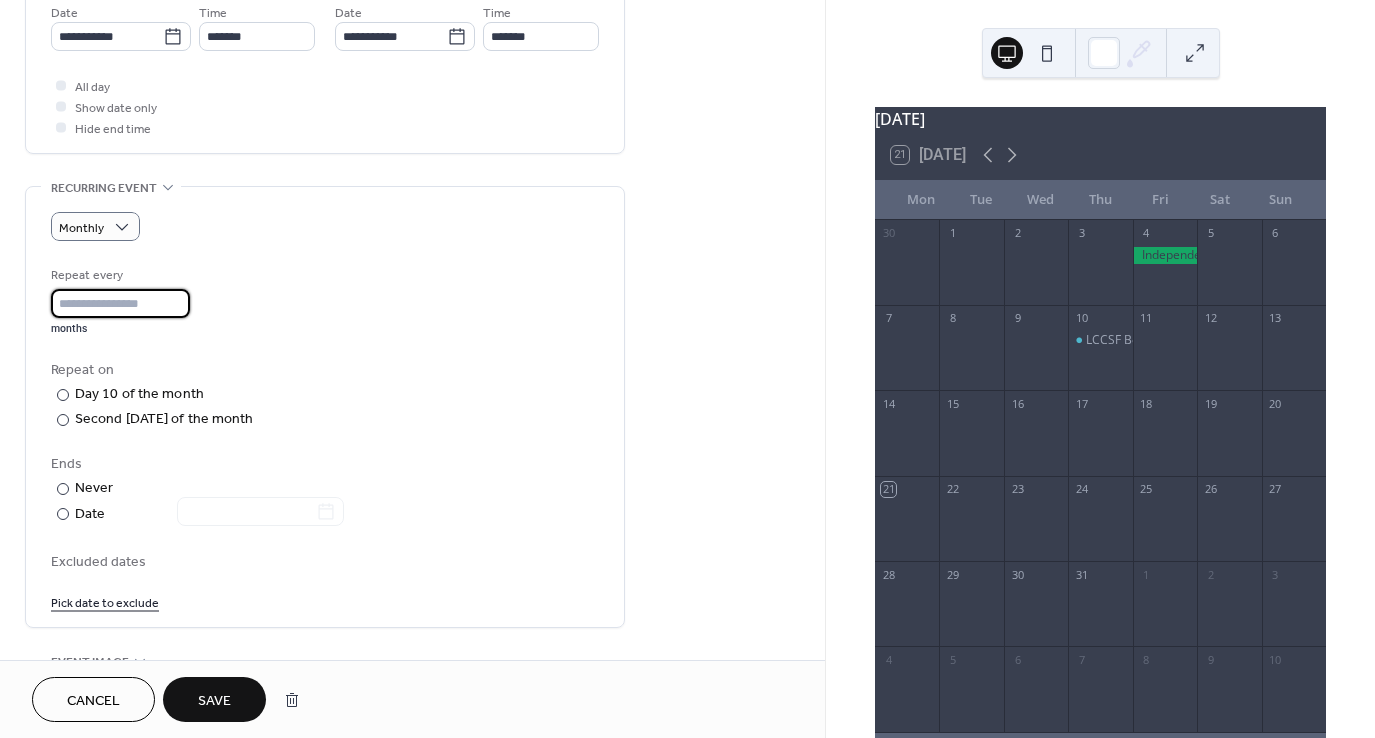 click on "*" at bounding box center [120, 303] 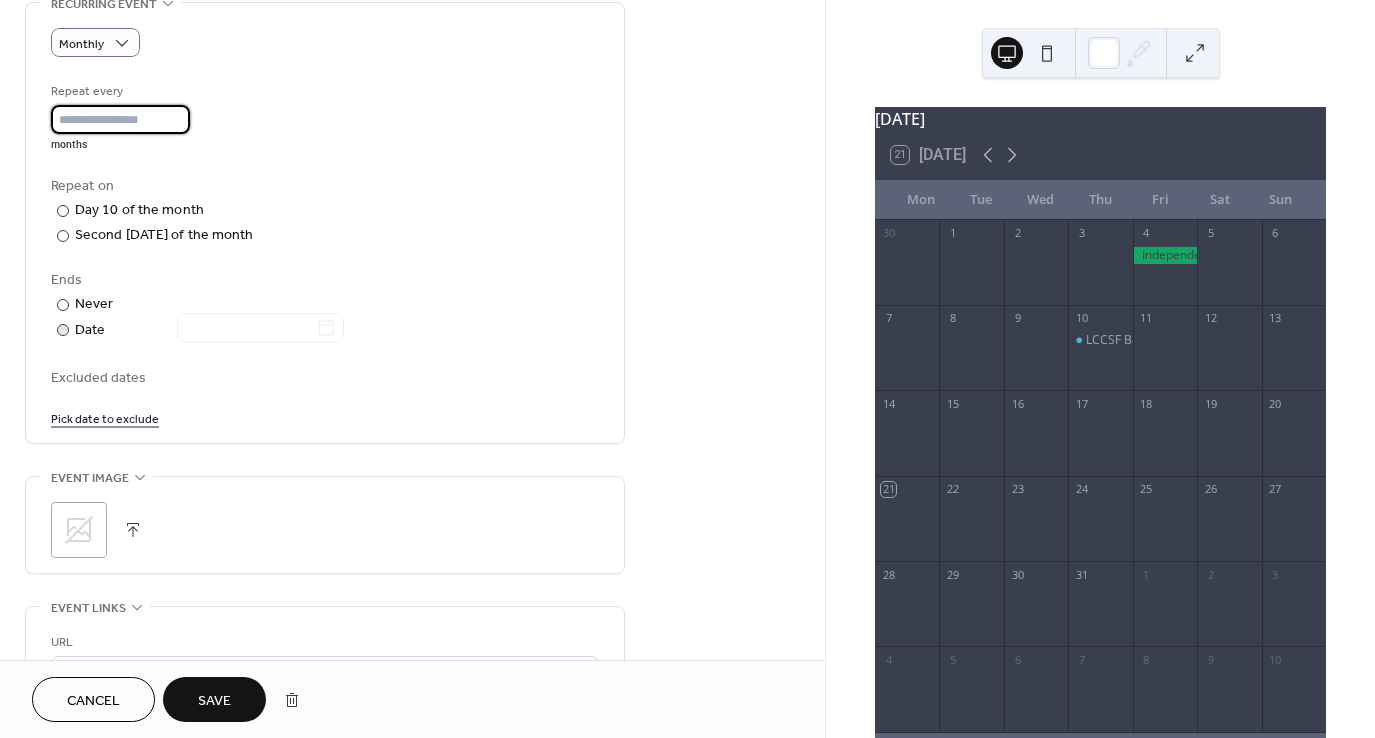 scroll, scrollTop: 900, scrollLeft: 0, axis: vertical 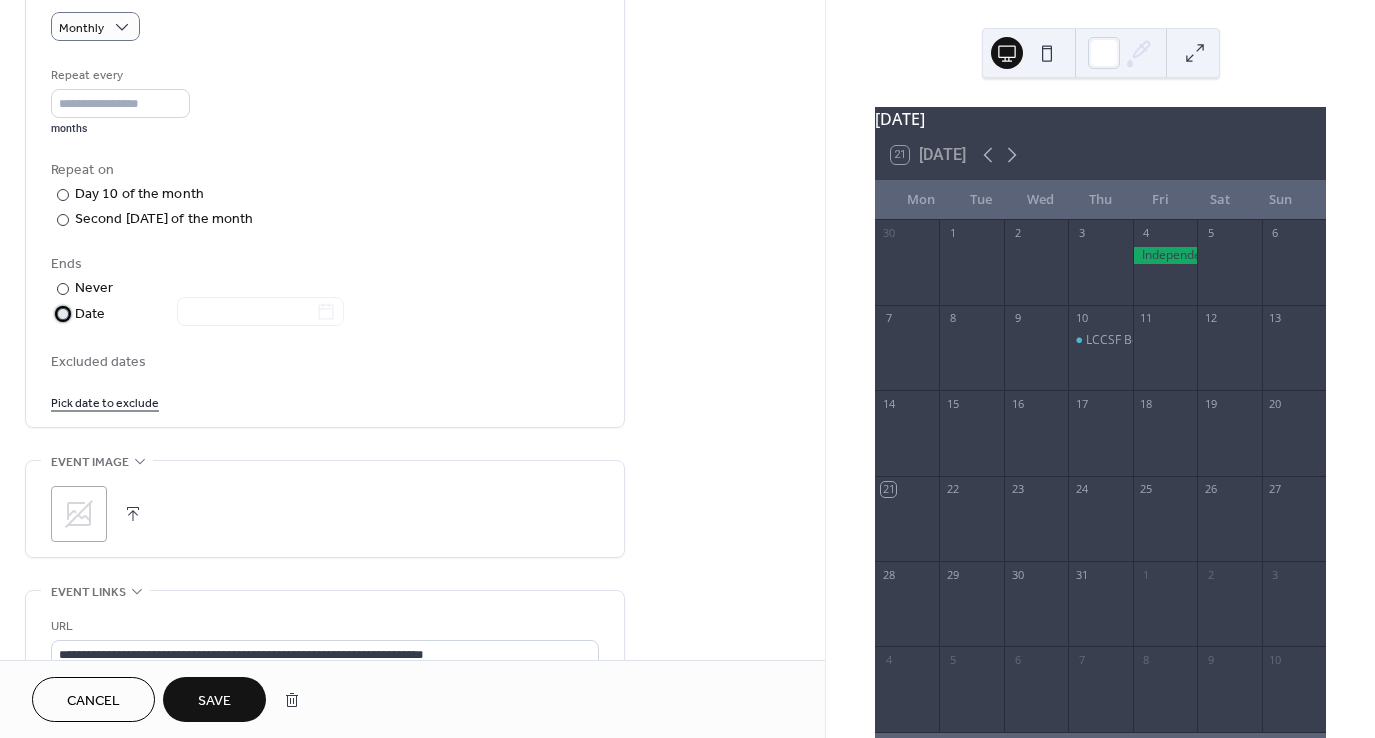 click at bounding box center (63, 314) 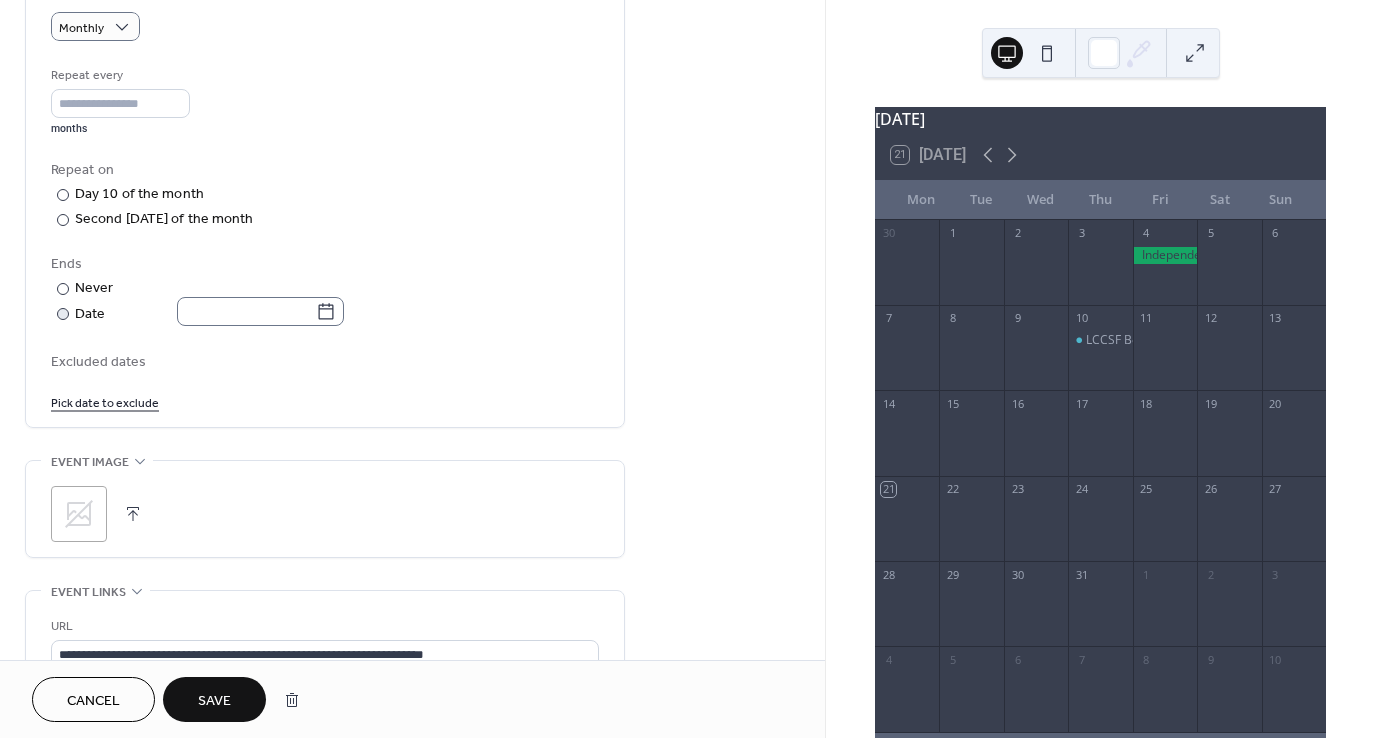 click 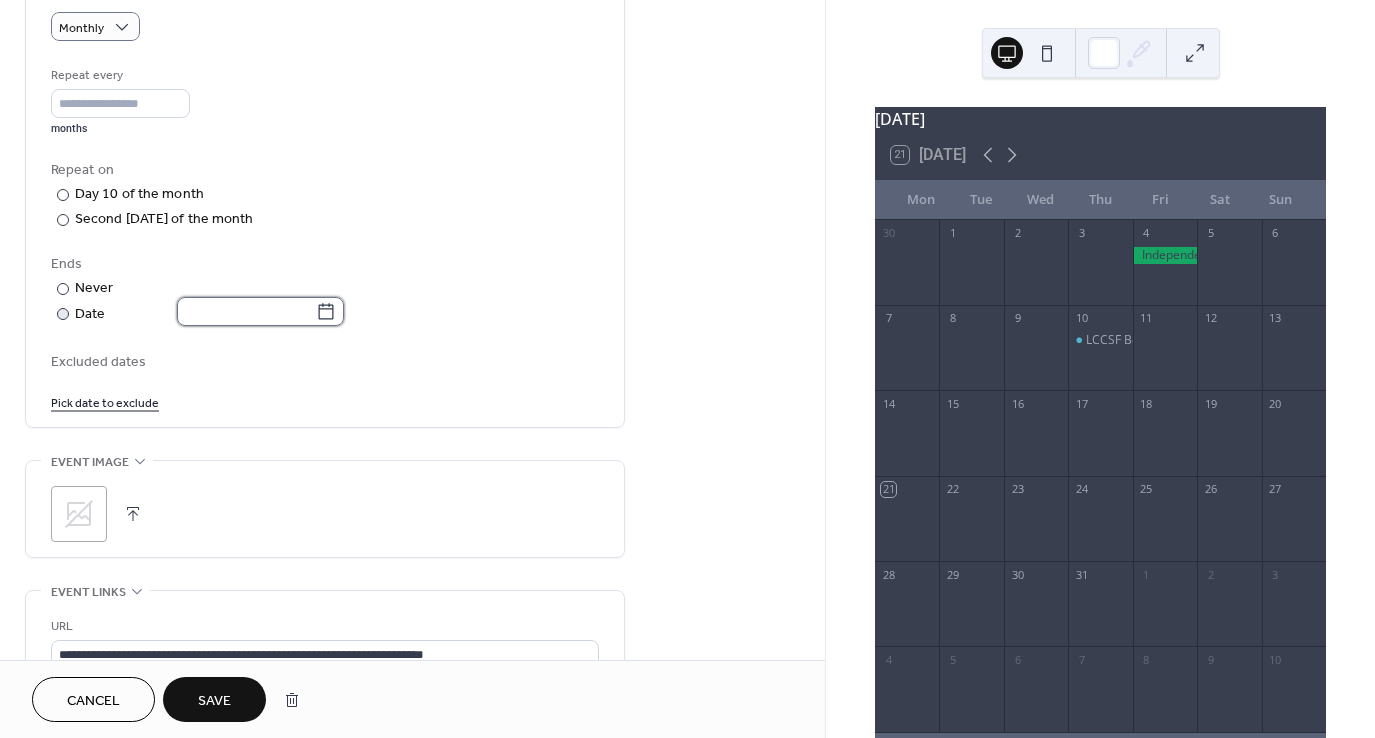 click at bounding box center [246, 311] 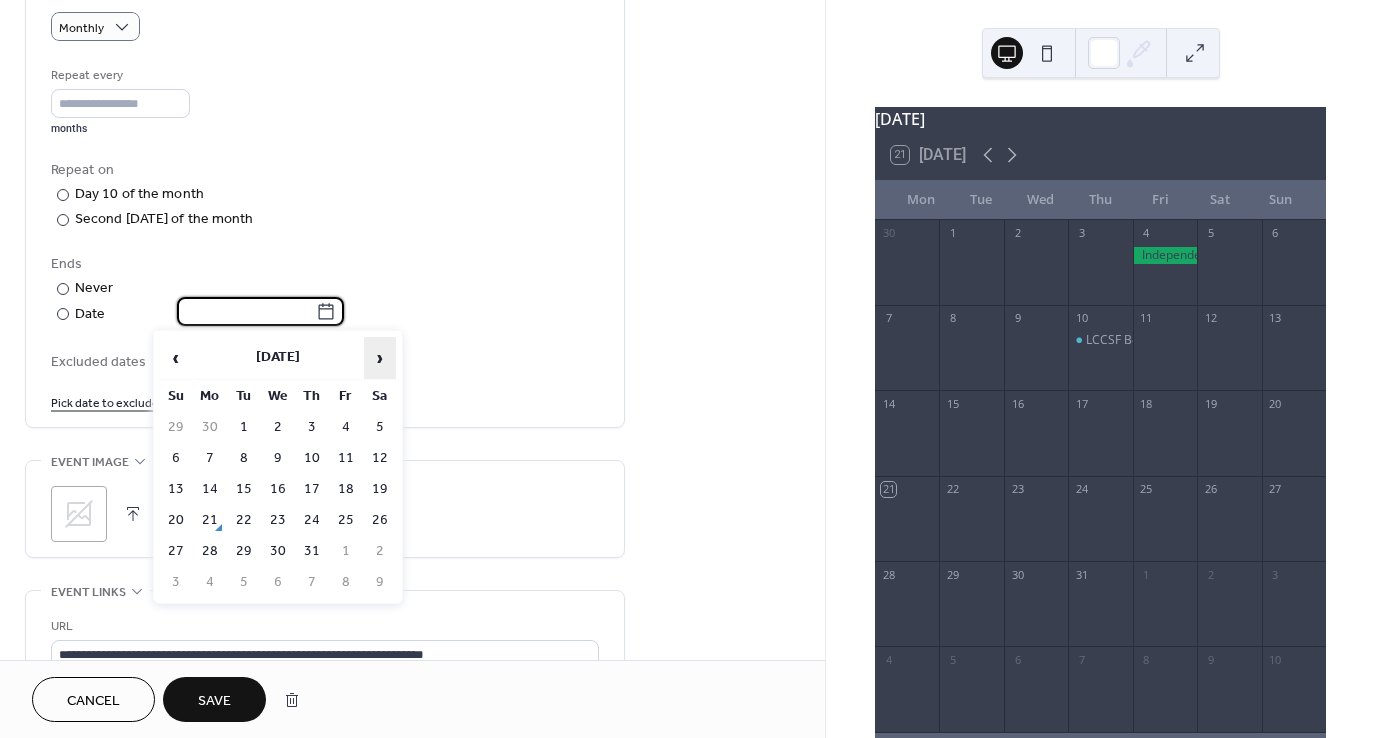 click on "›" at bounding box center (380, 358) 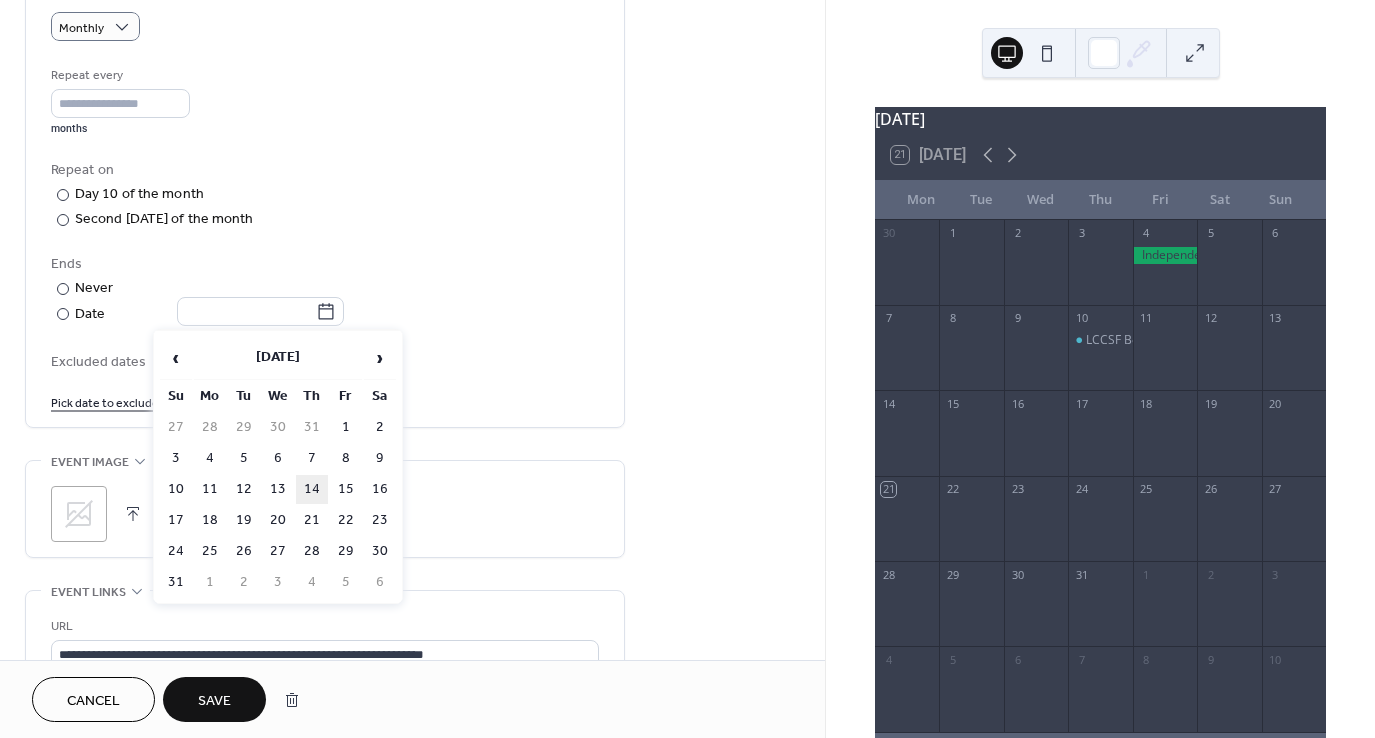 click on "14" at bounding box center (312, 489) 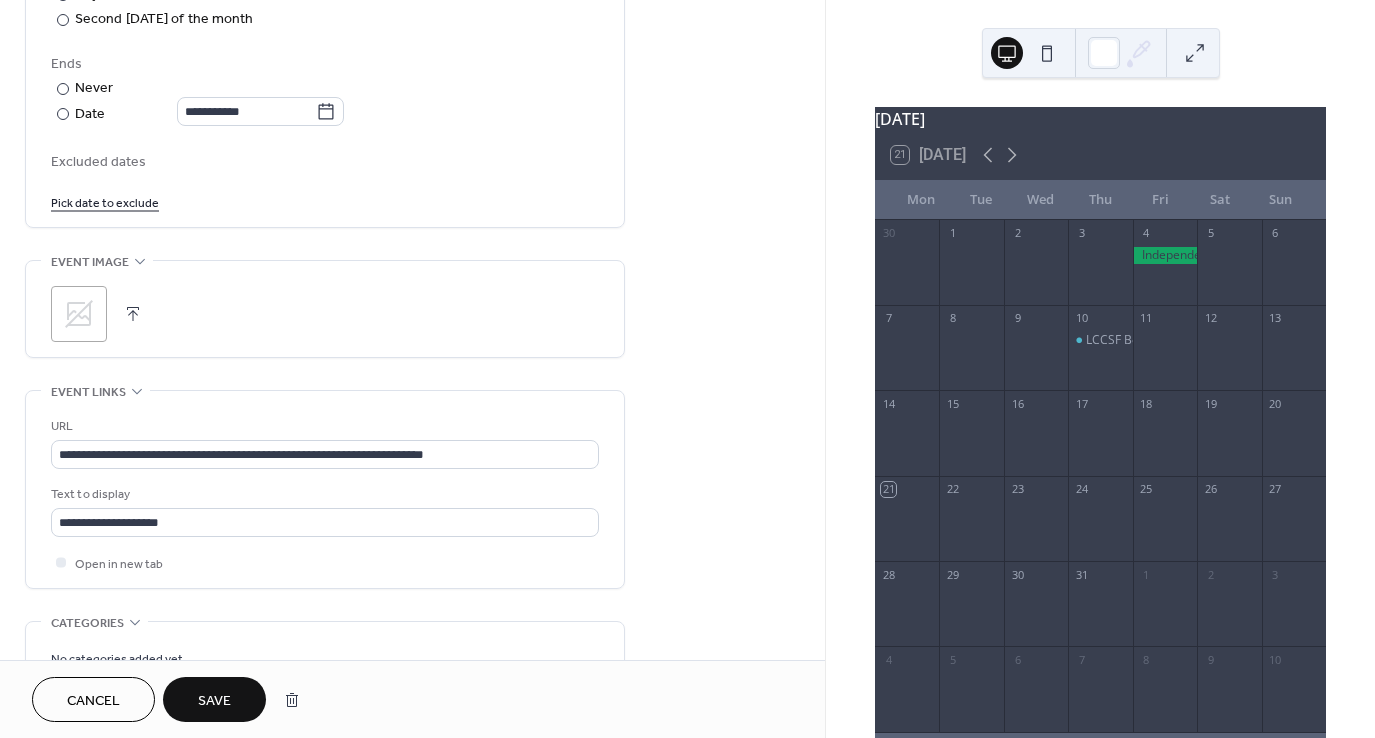 scroll, scrollTop: 1200, scrollLeft: 0, axis: vertical 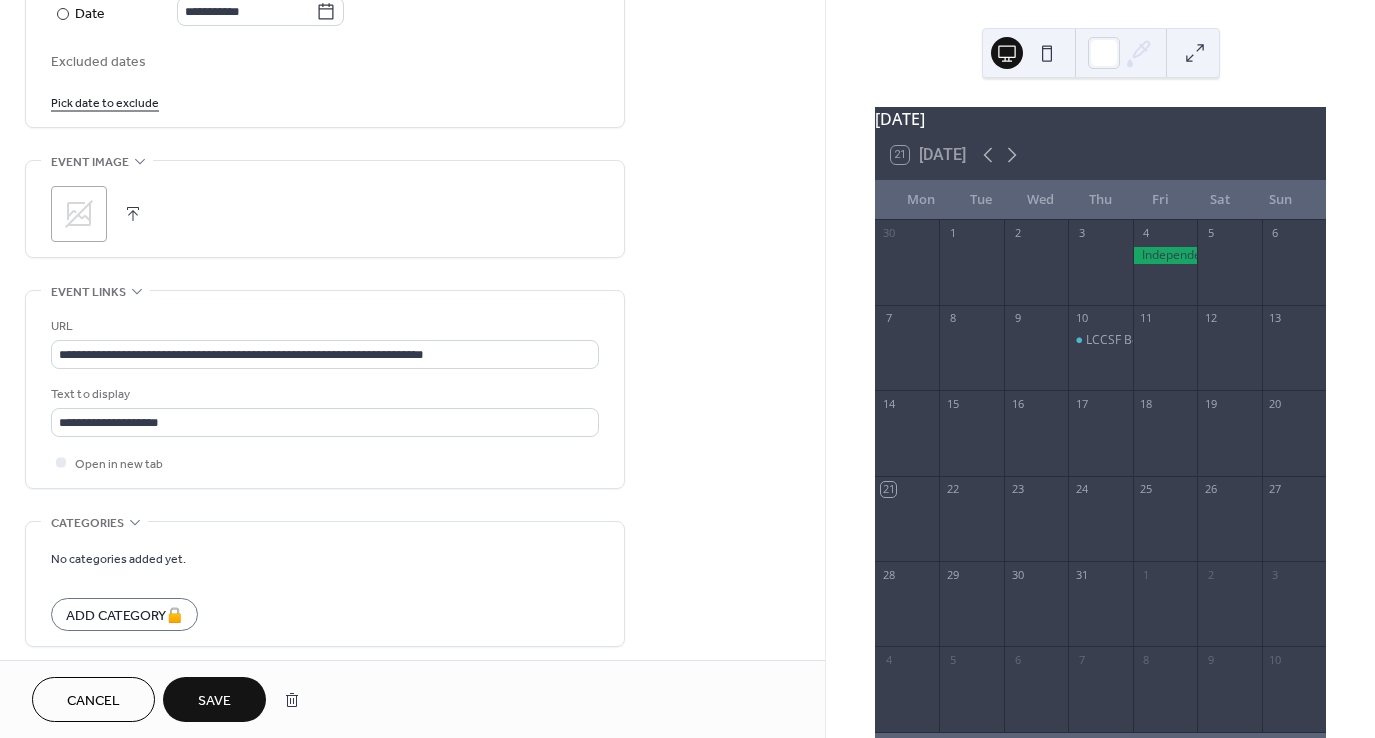 click on "Save" at bounding box center (214, 701) 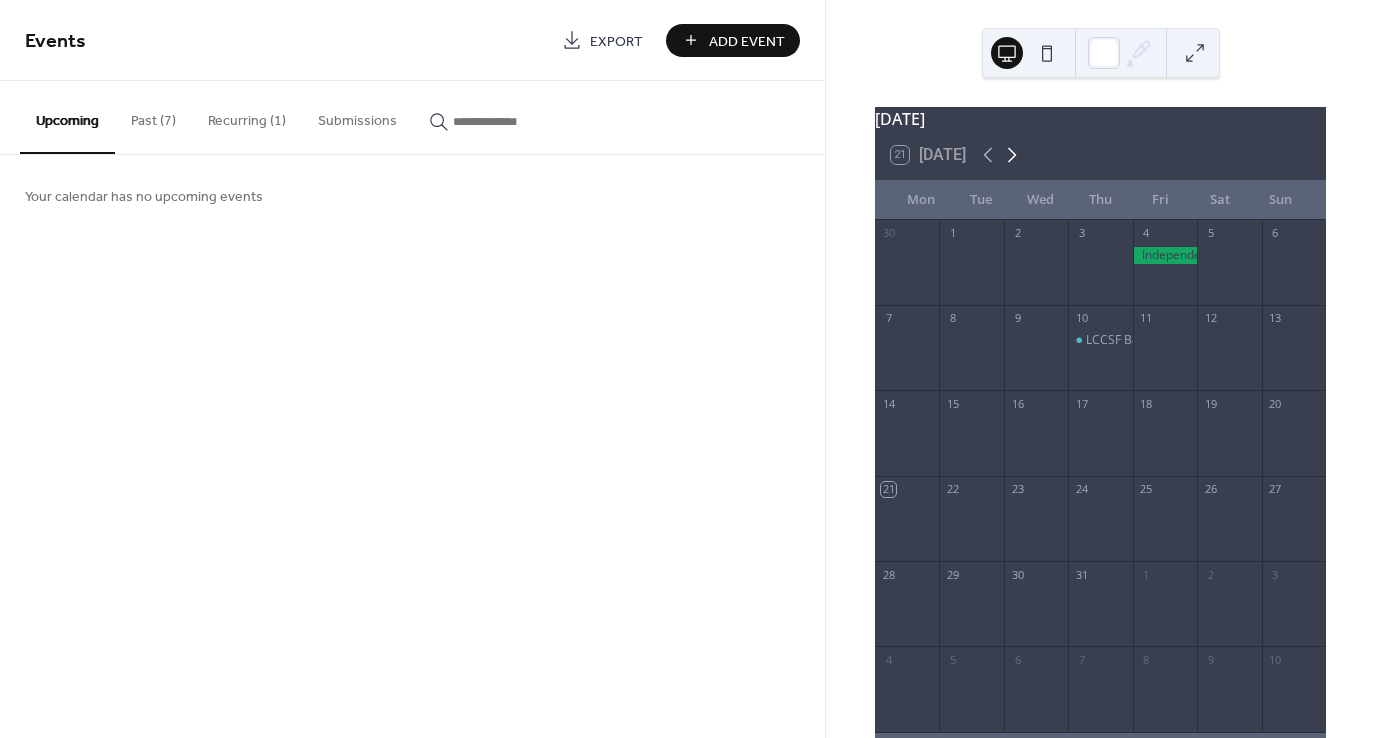 click 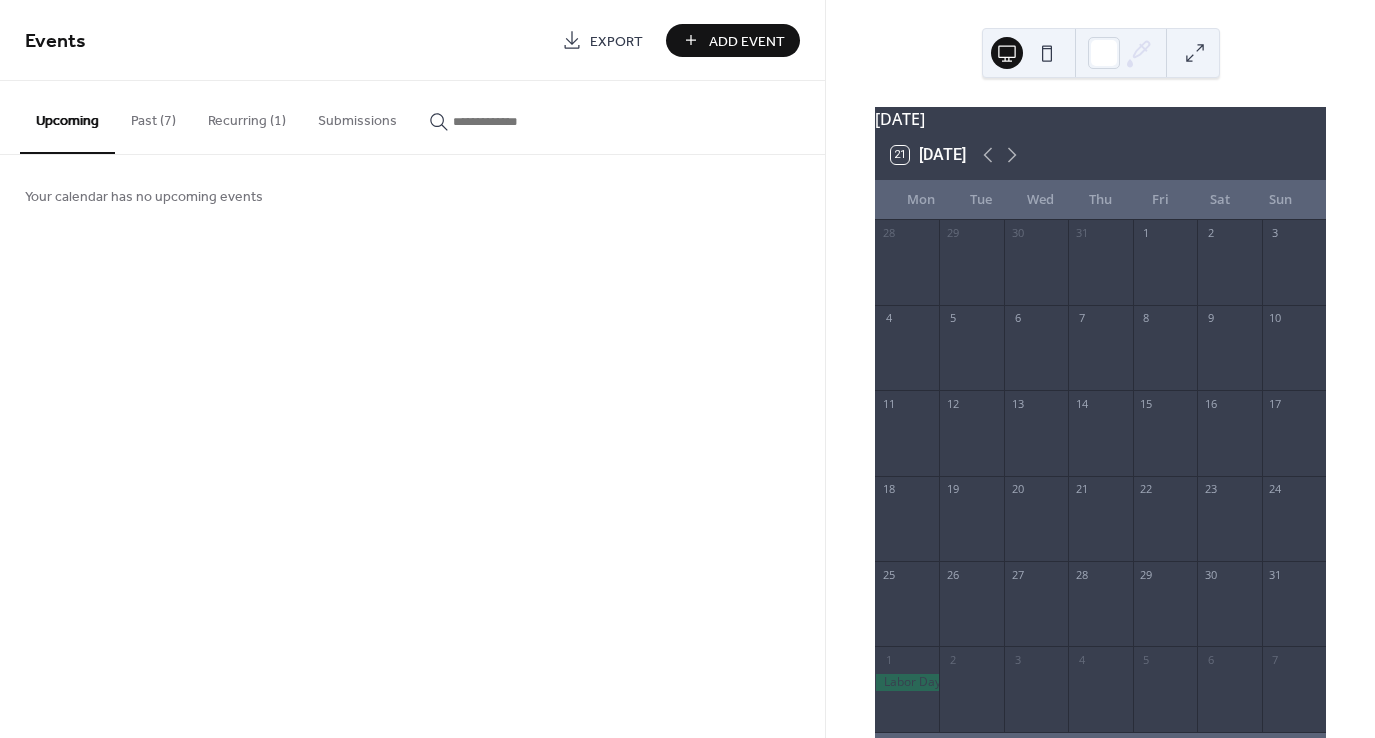 click at bounding box center [1100, 443] 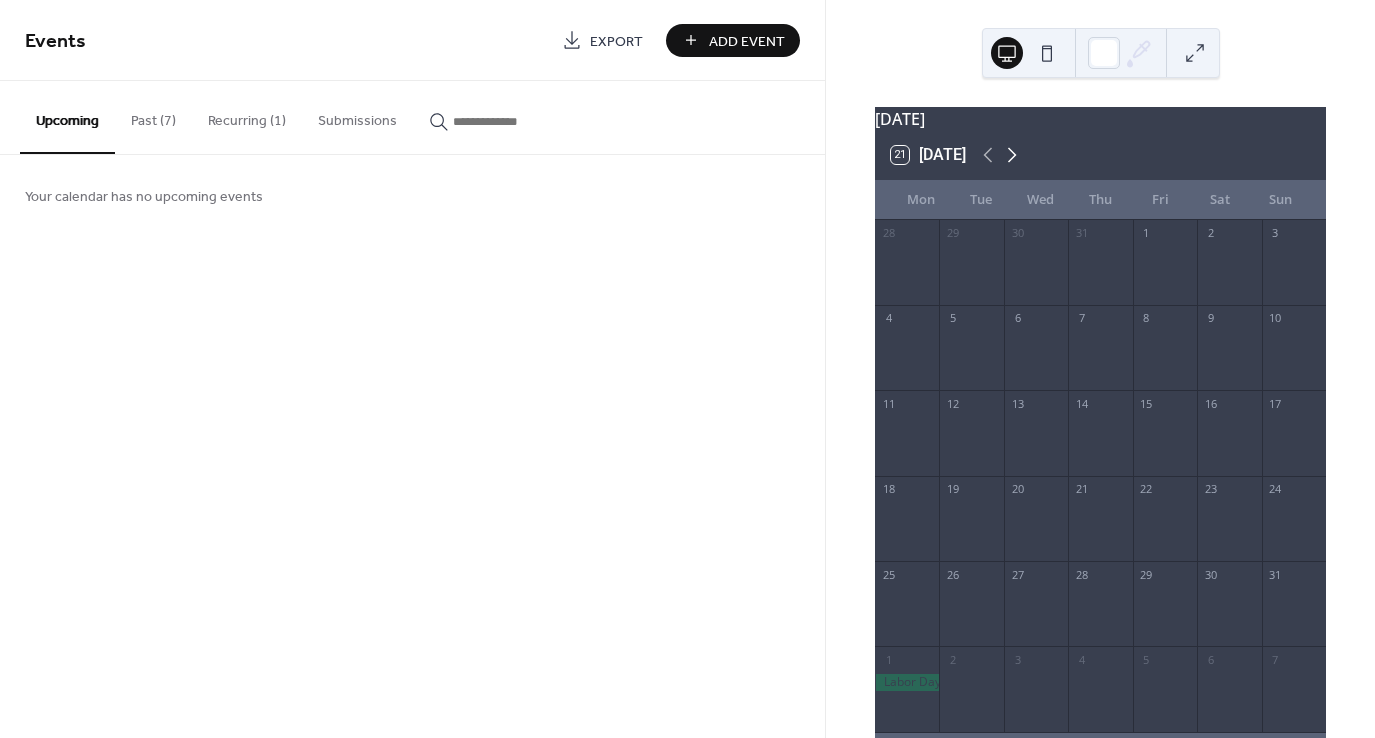 click 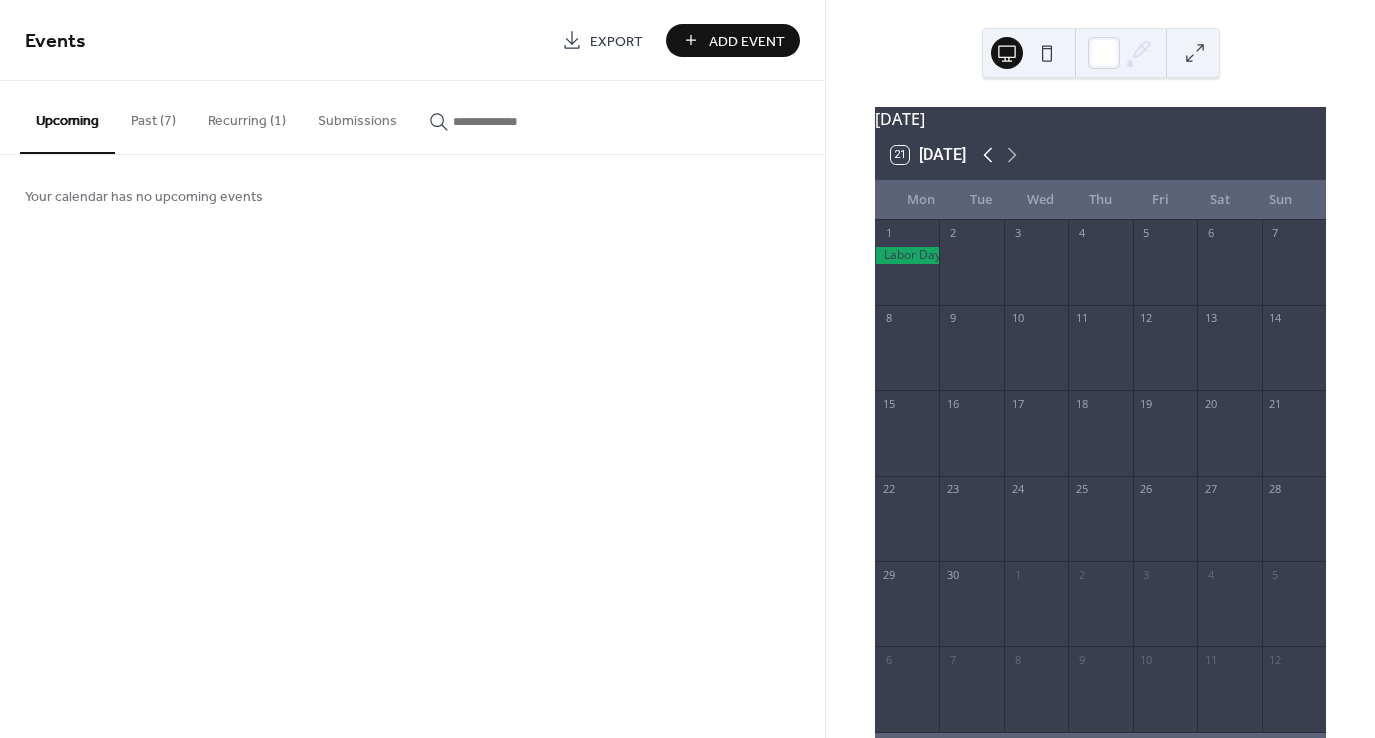 click 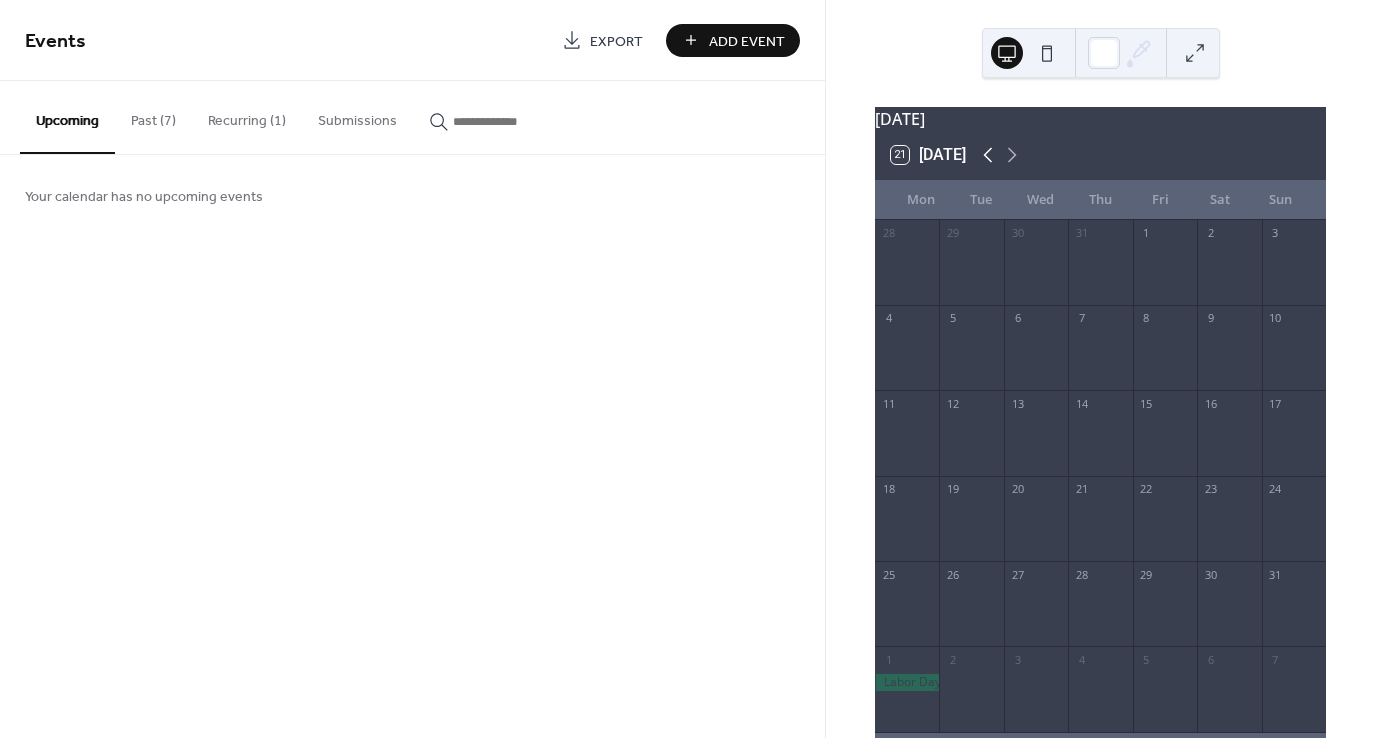 click 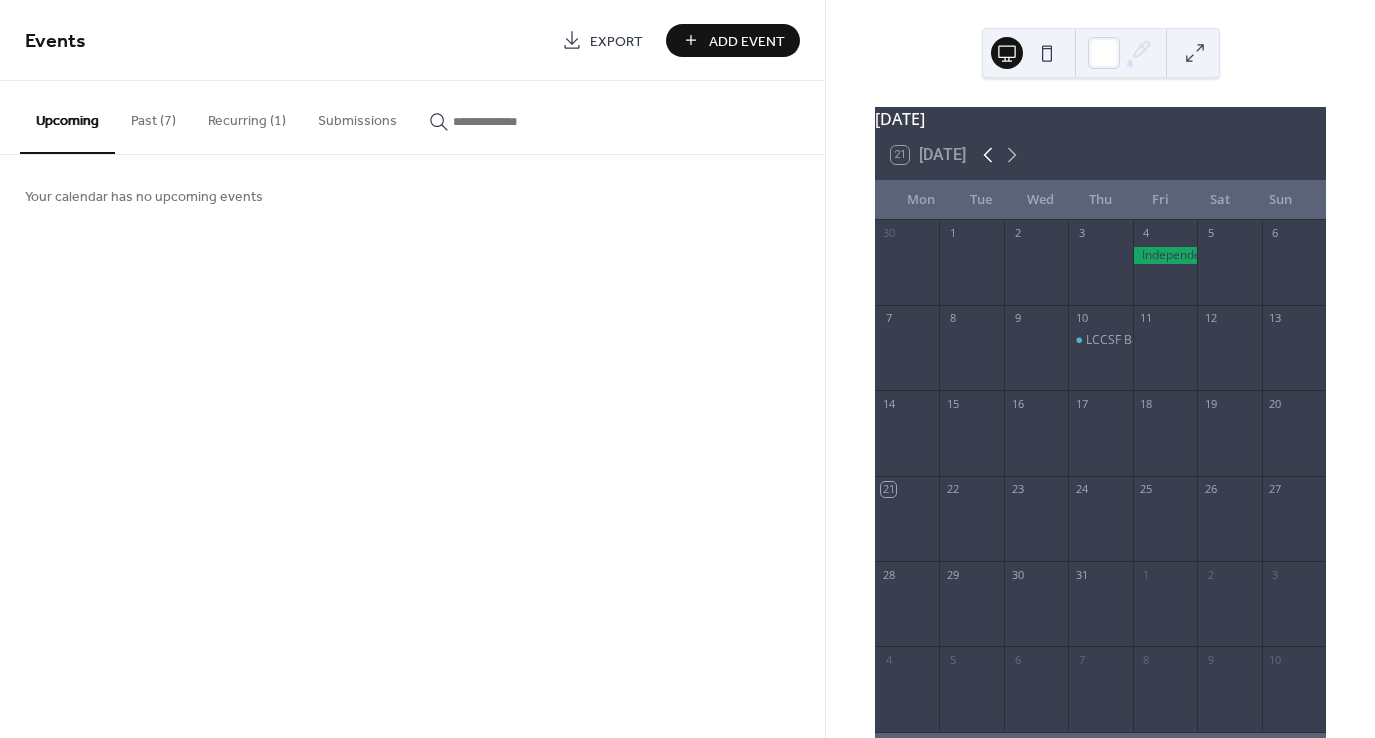 click 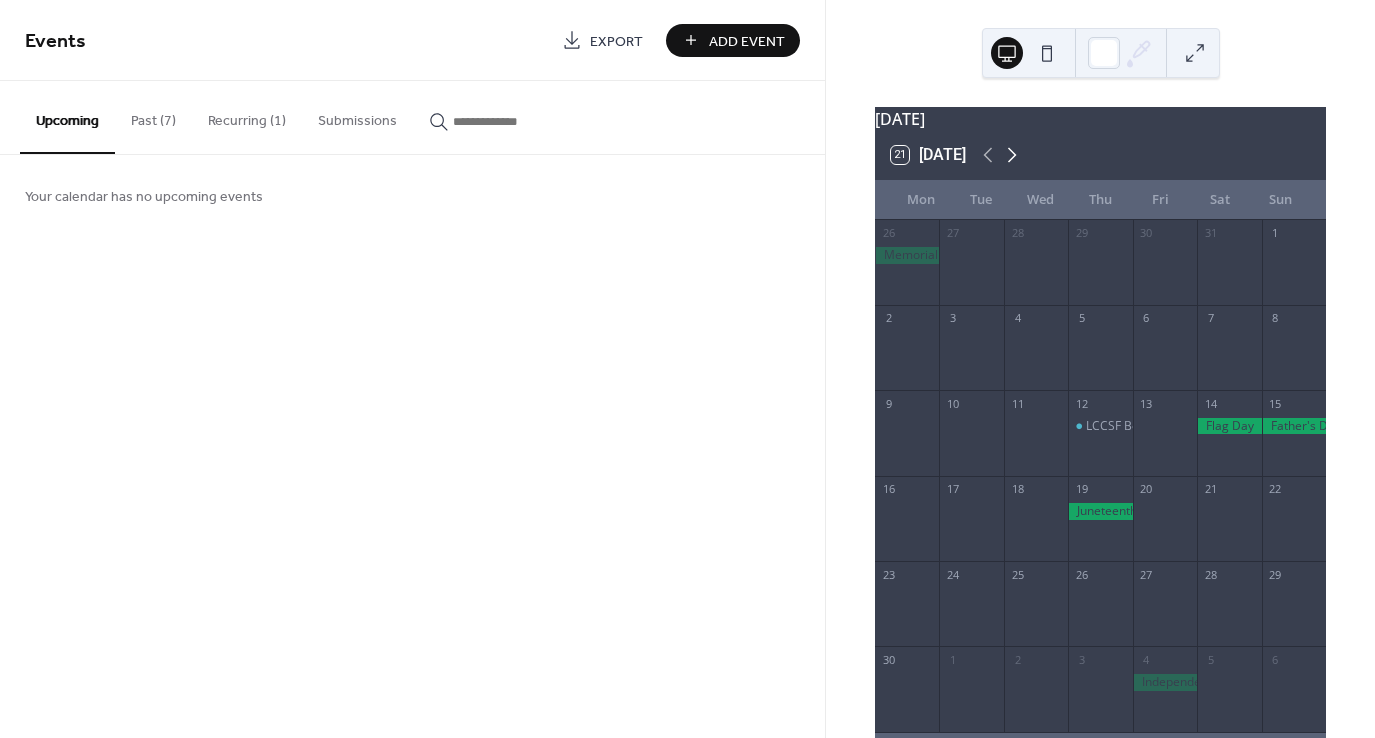 click 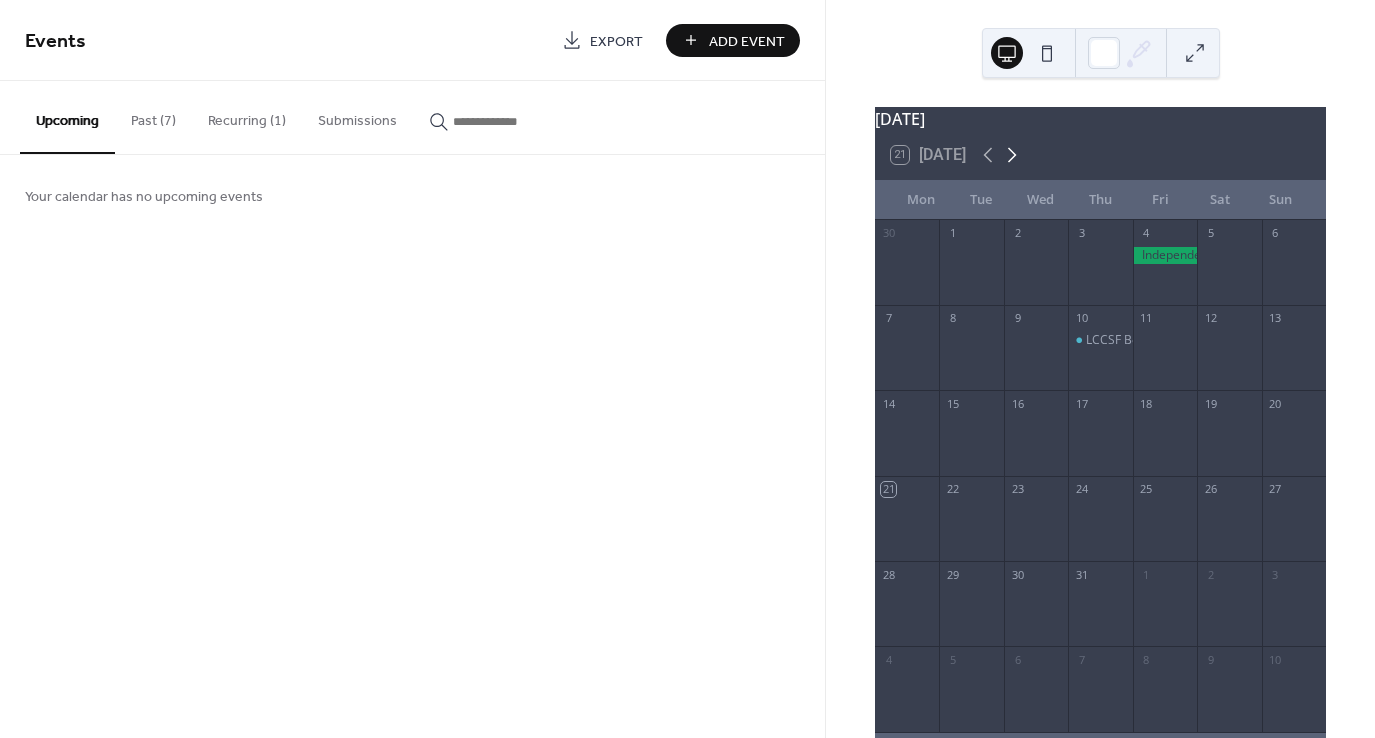 click 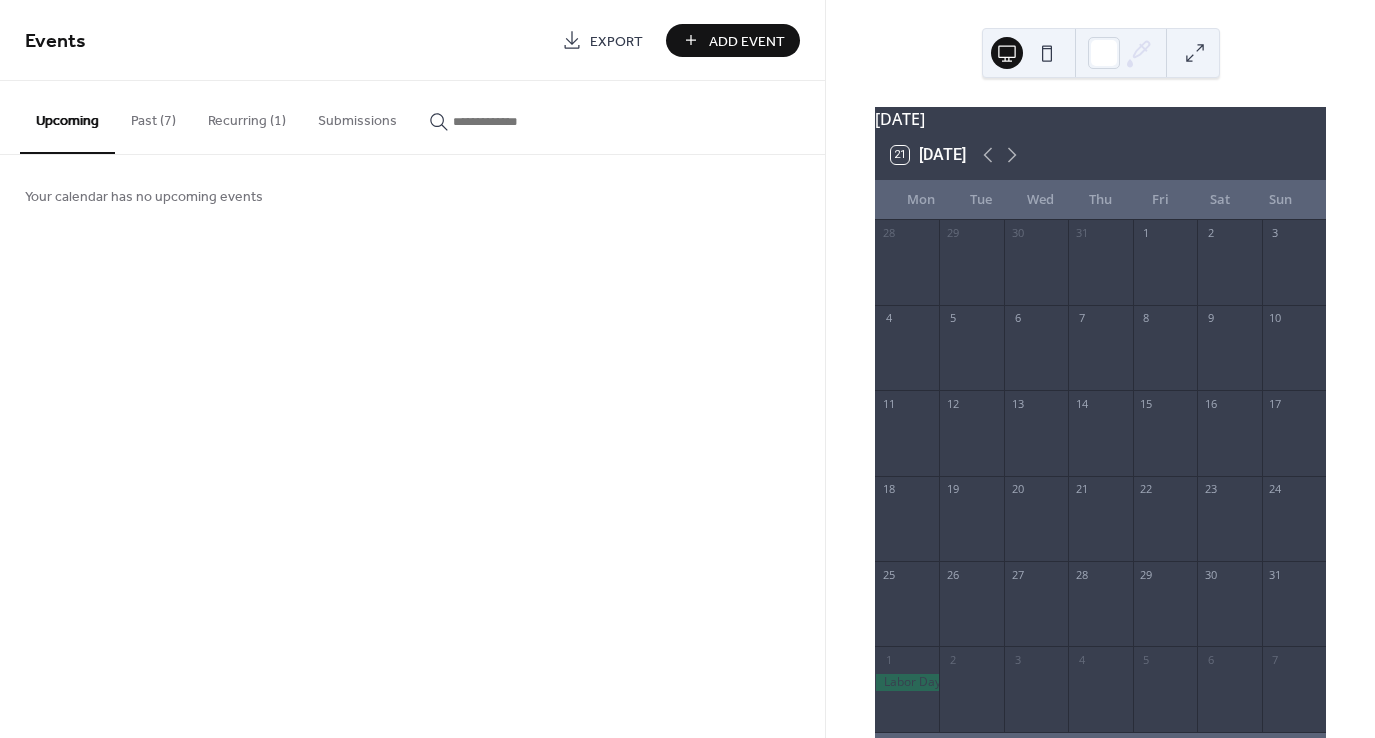 click on "Recurring (1)" at bounding box center [247, 116] 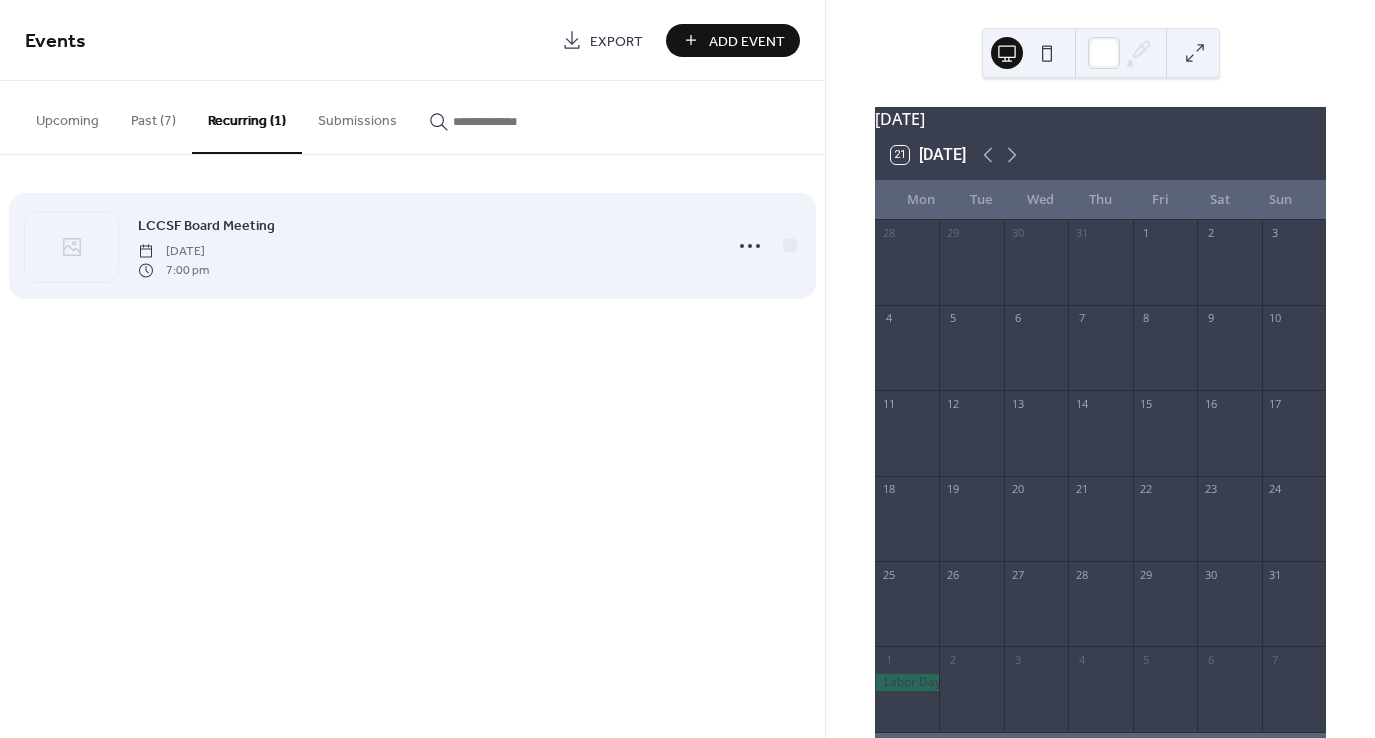 click on "LCCSF Board Meeting" at bounding box center (206, 226) 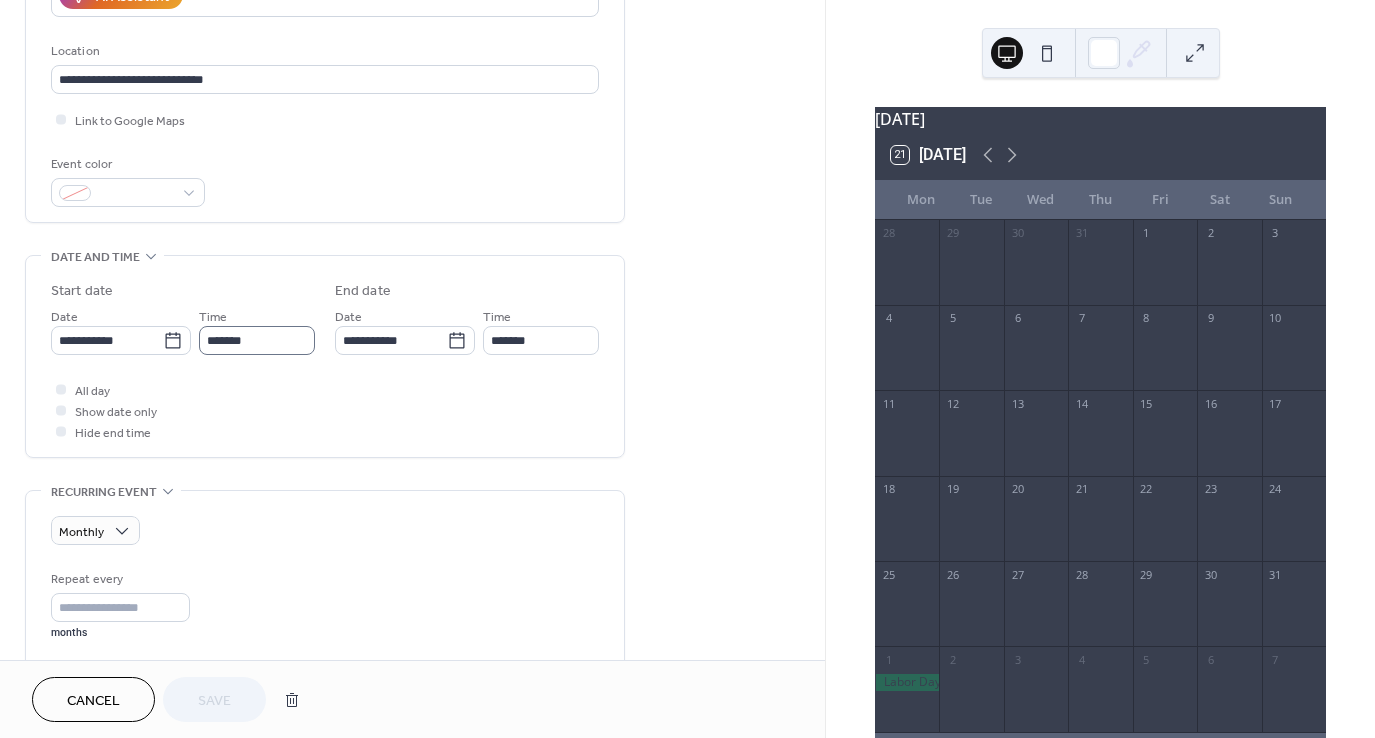scroll, scrollTop: 400, scrollLeft: 0, axis: vertical 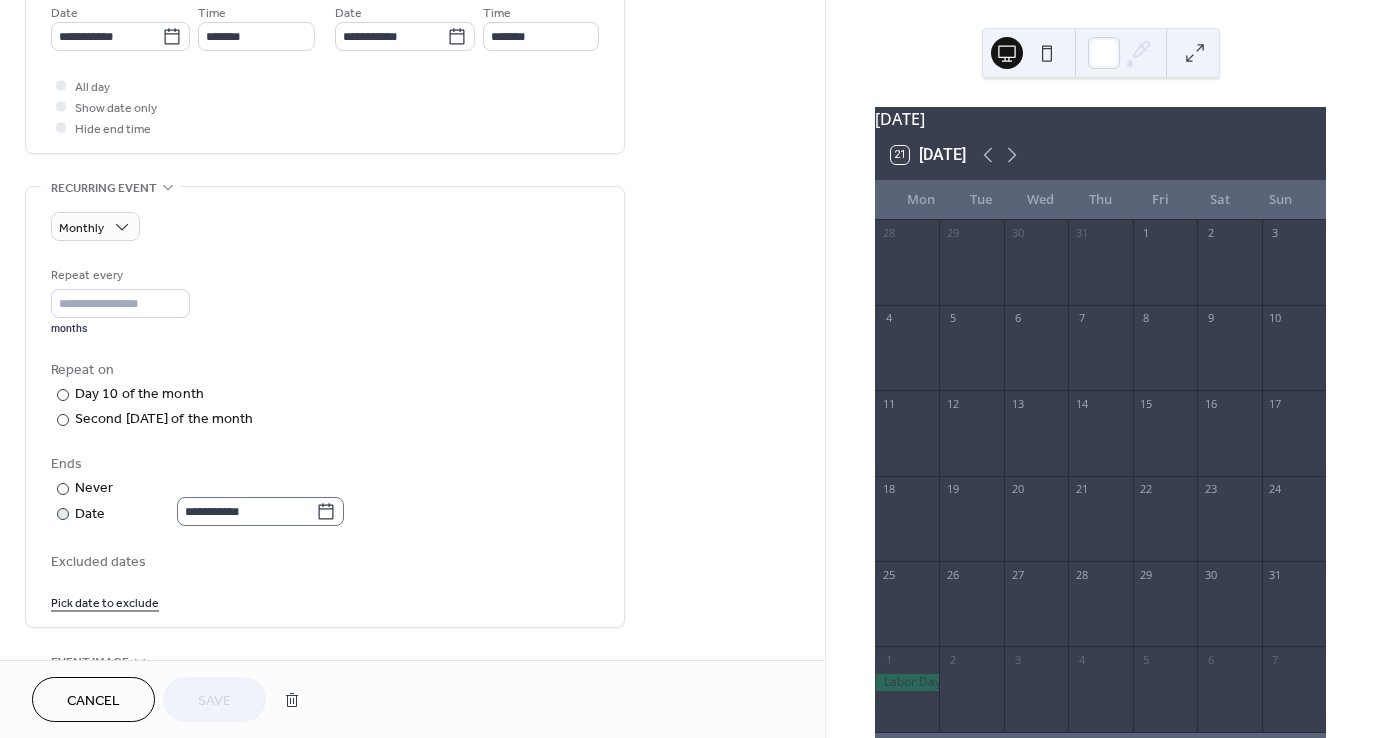 click 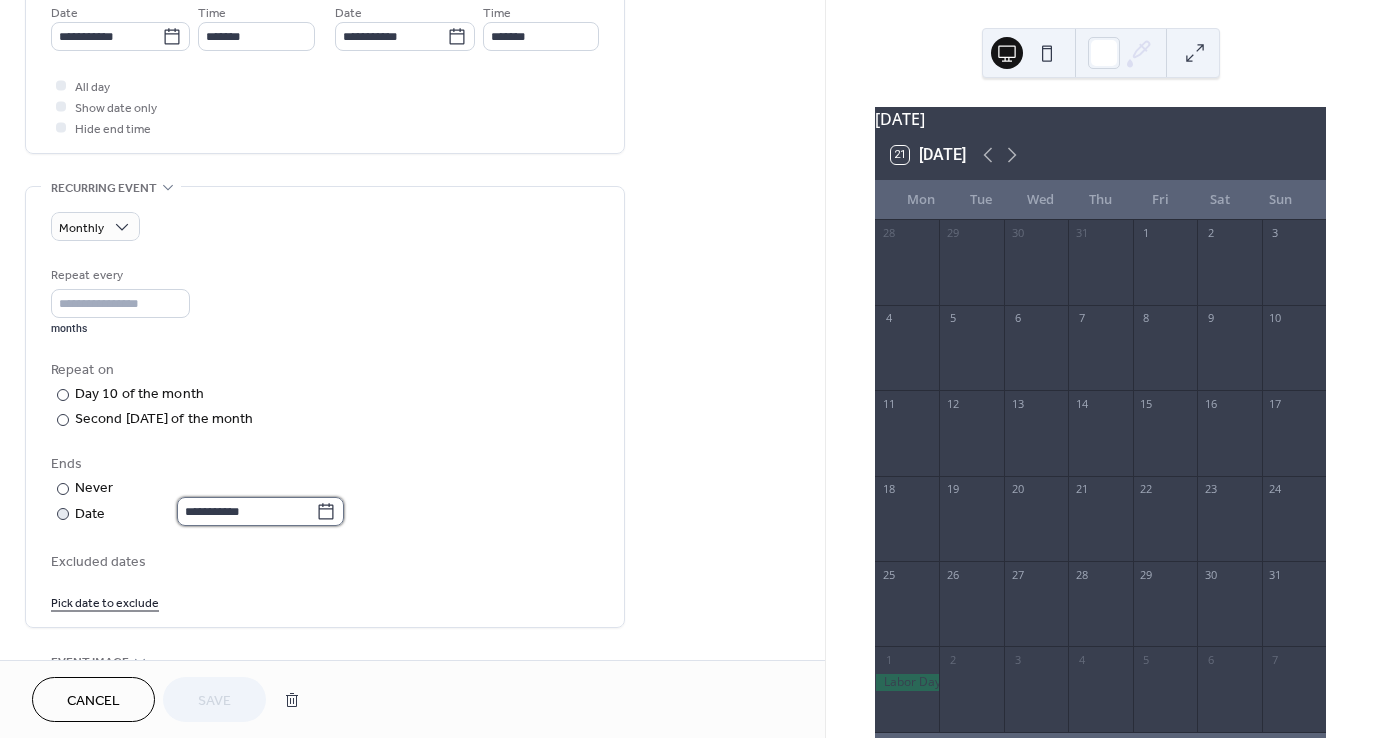 click on "**********" at bounding box center (246, 511) 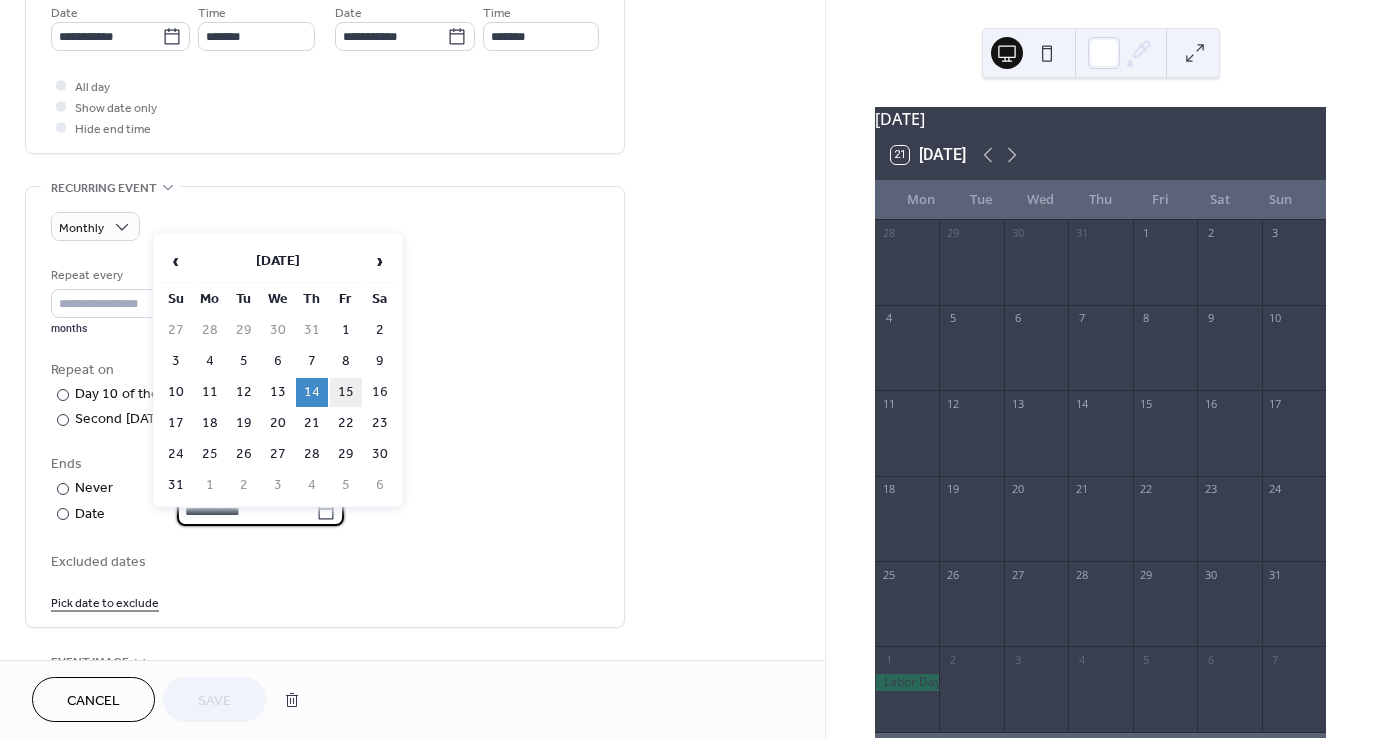 click on "15" at bounding box center (346, 392) 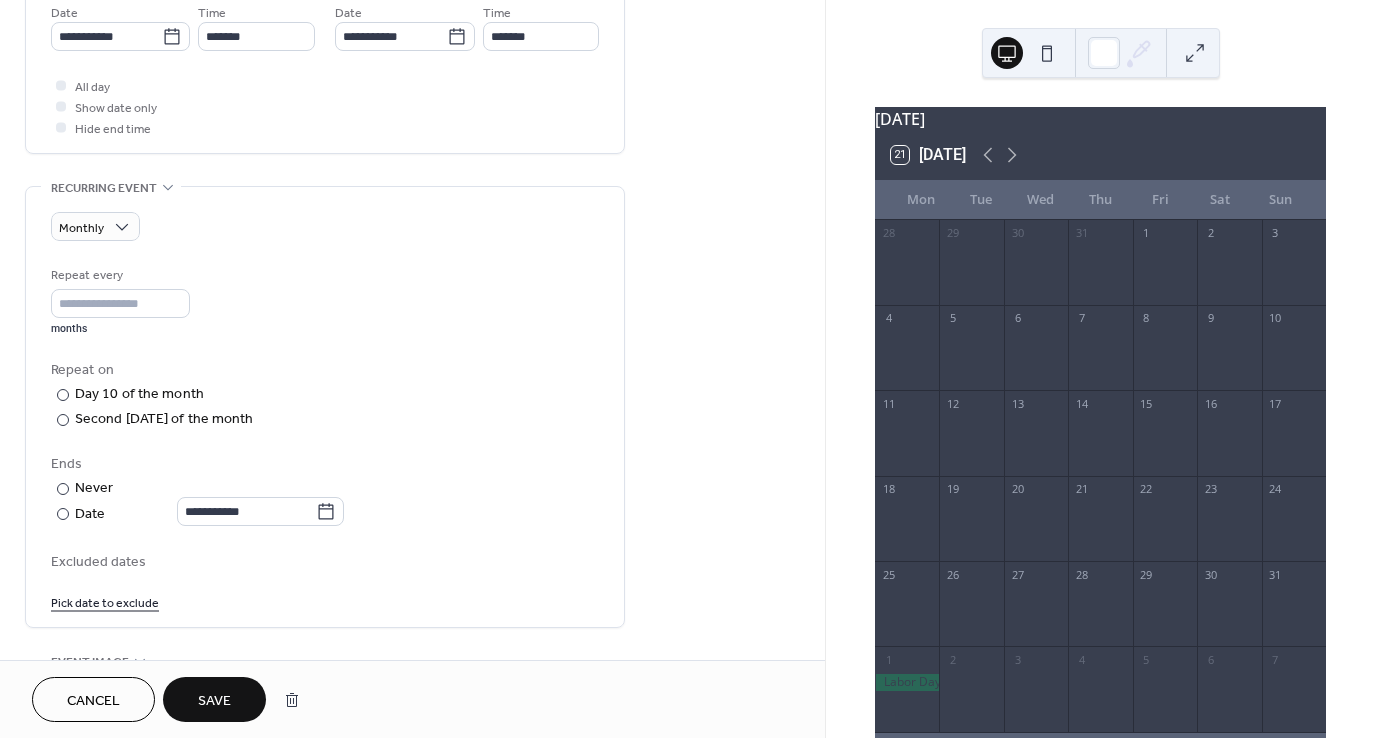 click on "Save" at bounding box center (214, 701) 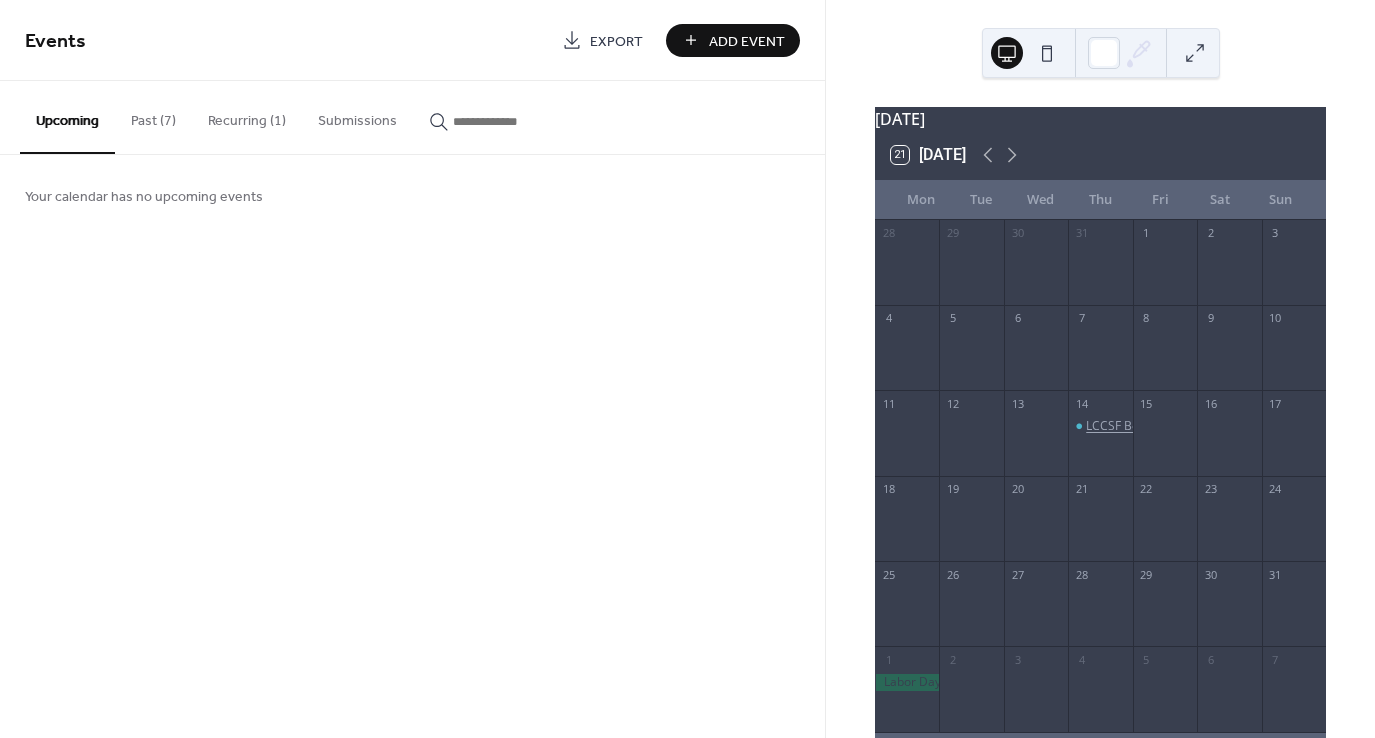 click on "LCCSF Board Meeting" at bounding box center [1146, 426] 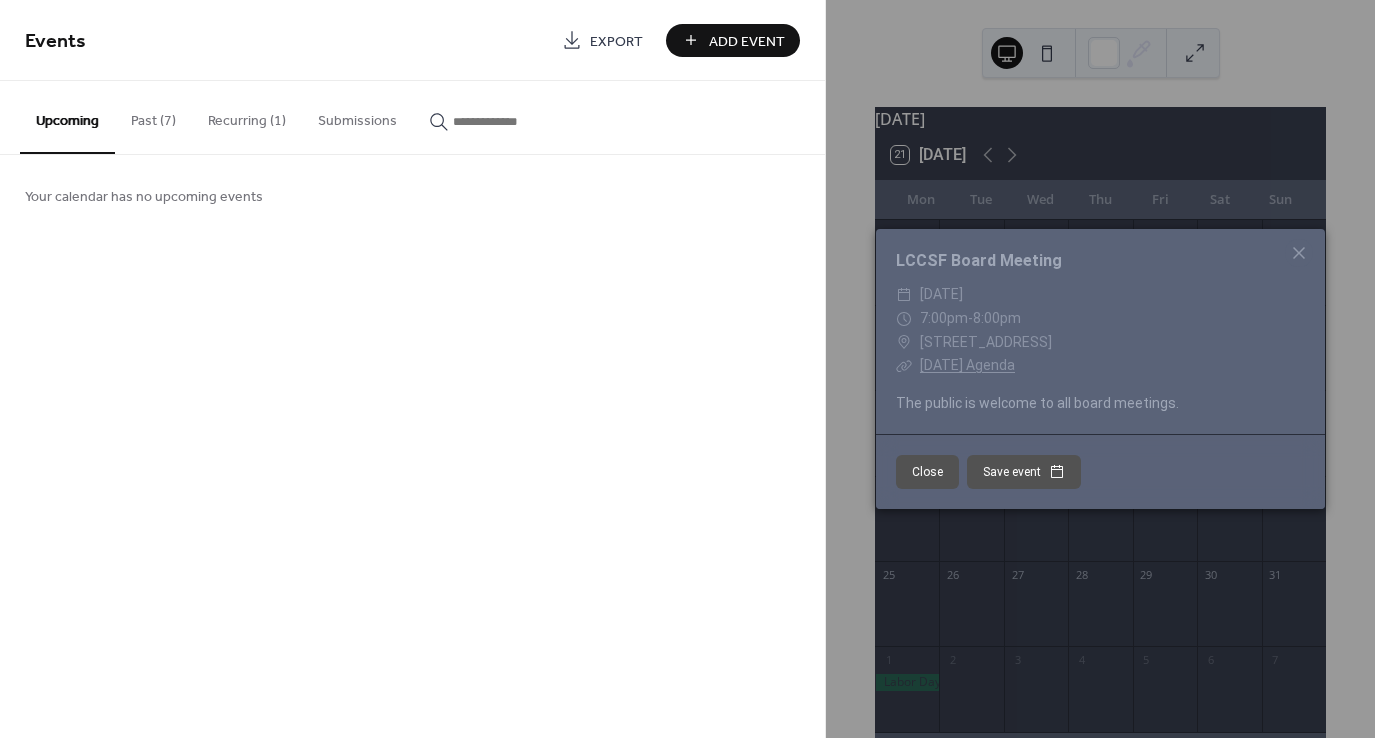 click on "[DATE] Agenda" at bounding box center (967, 365) 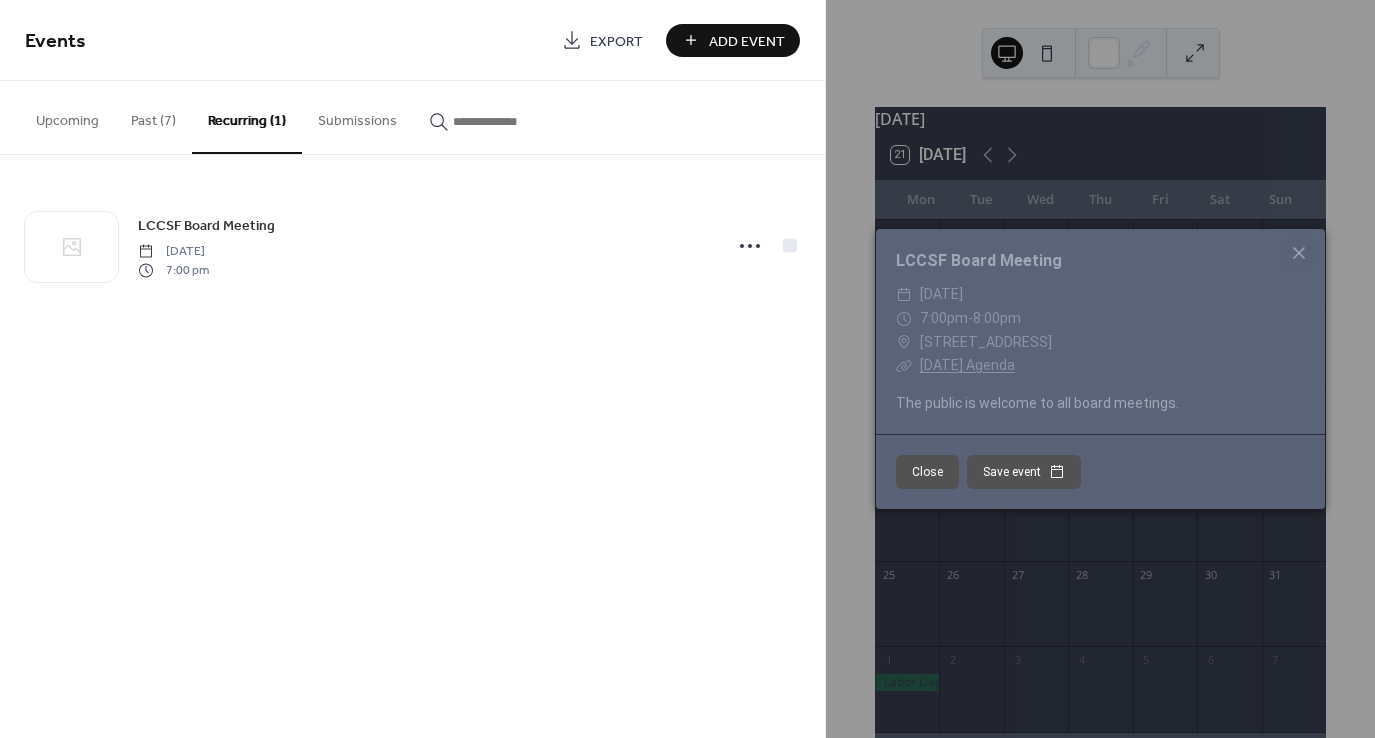 click 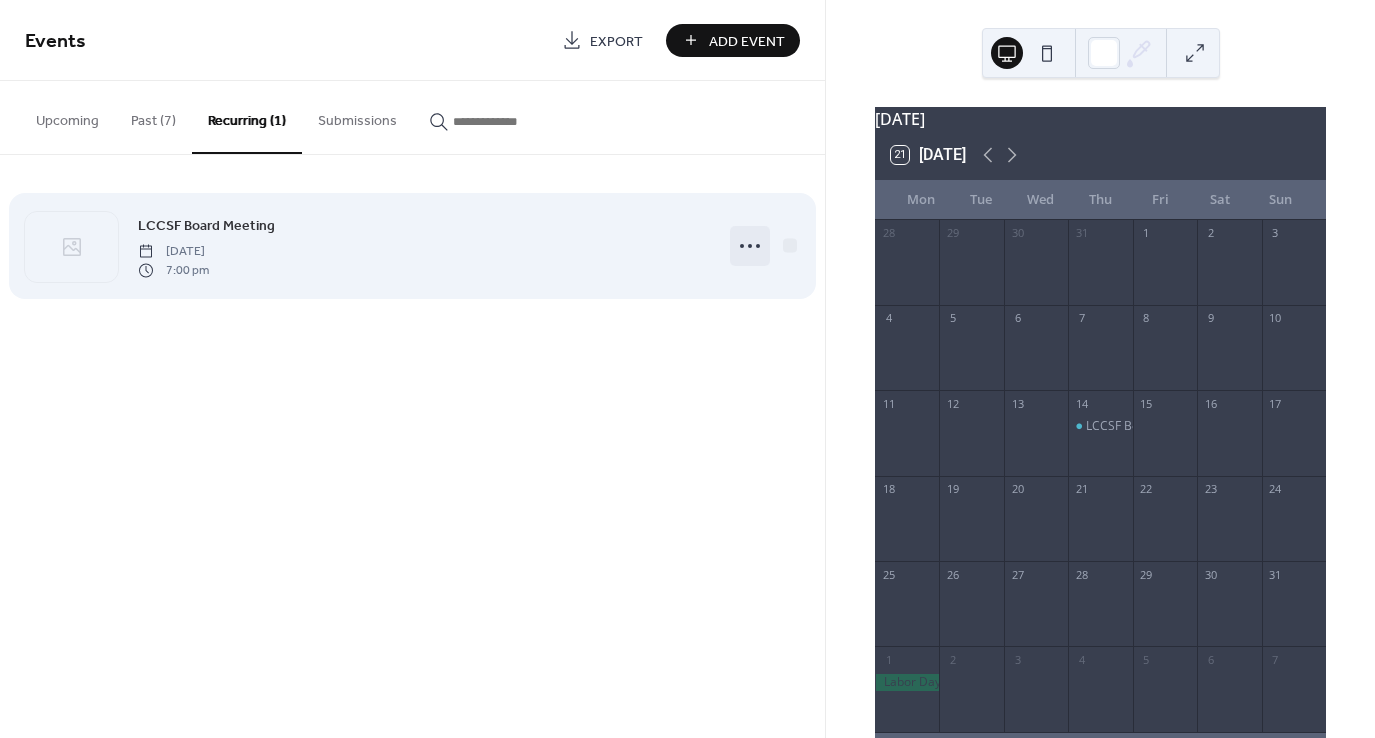 click 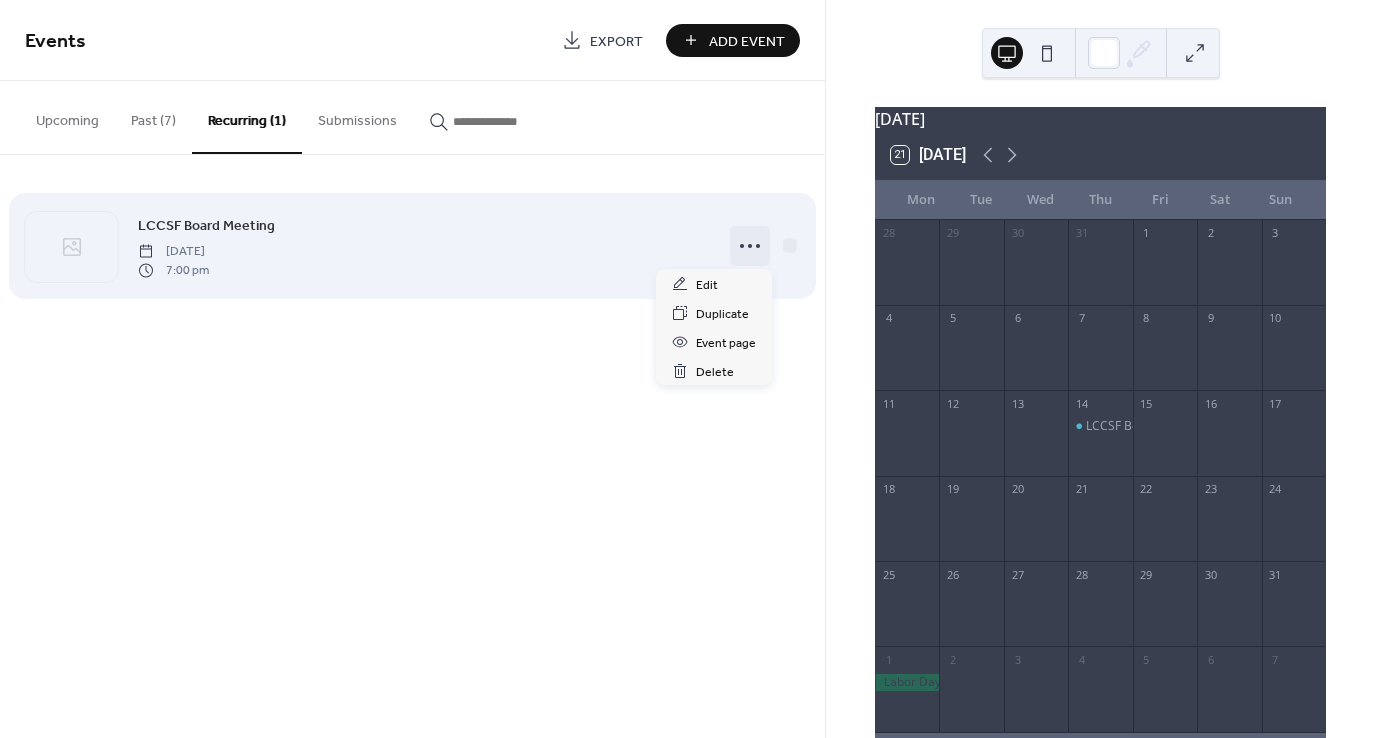 click on "LCCSF Board Meeting" at bounding box center (206, 226) 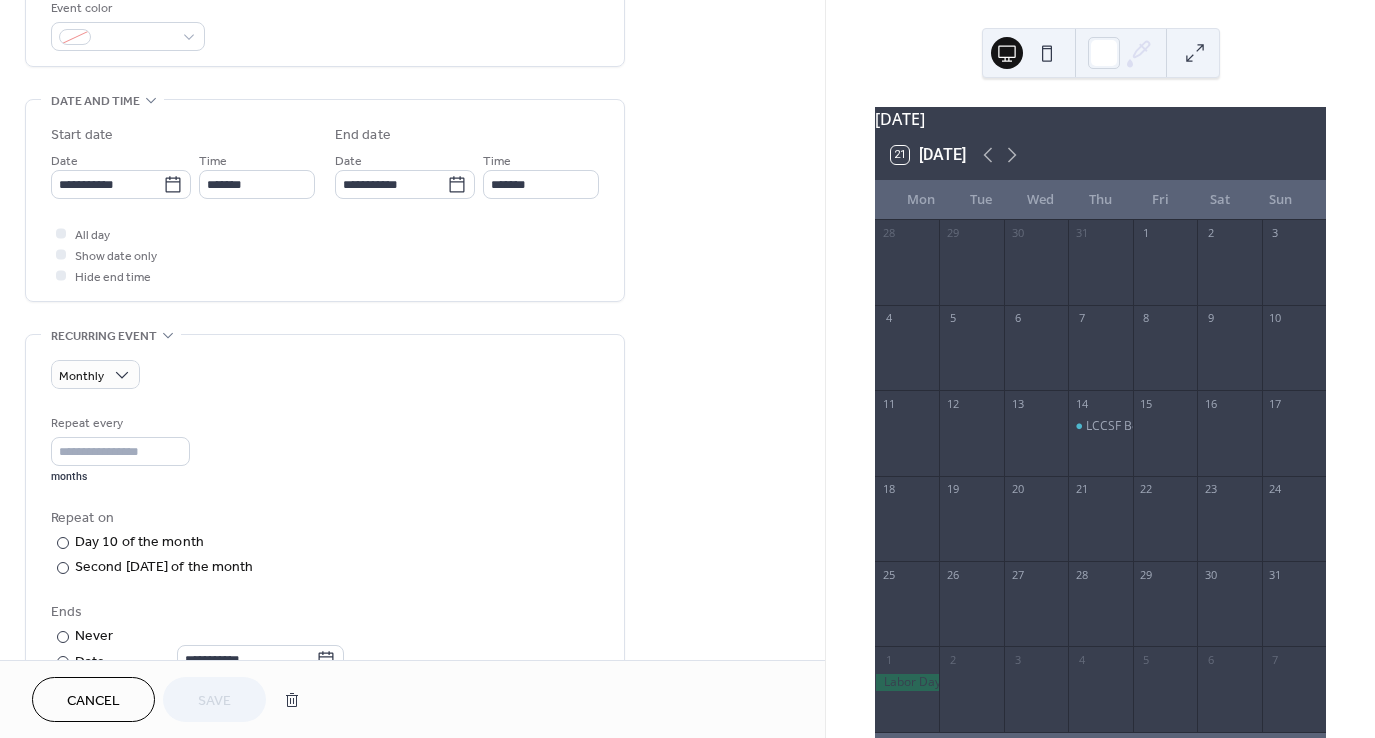 scroll, scrollTop: 600, scrollLeft: 0, axis: vertical 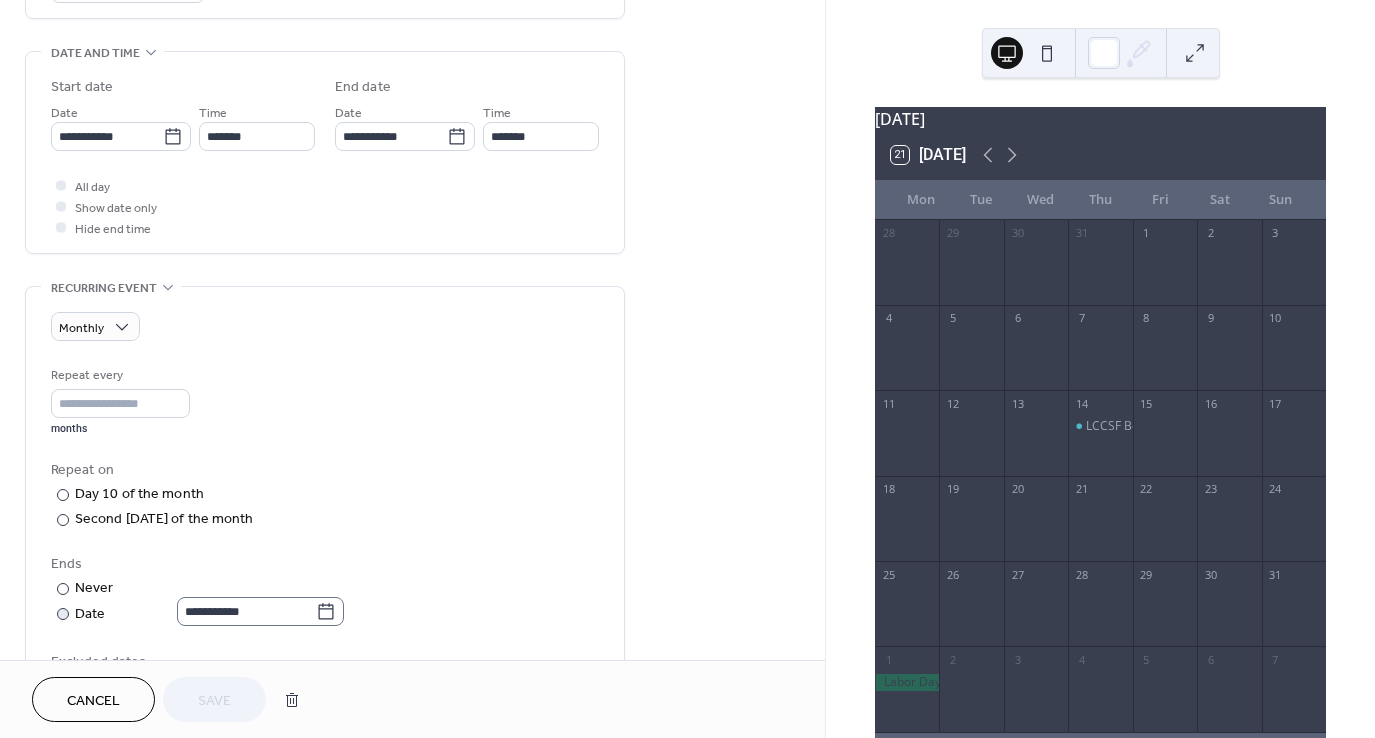 click 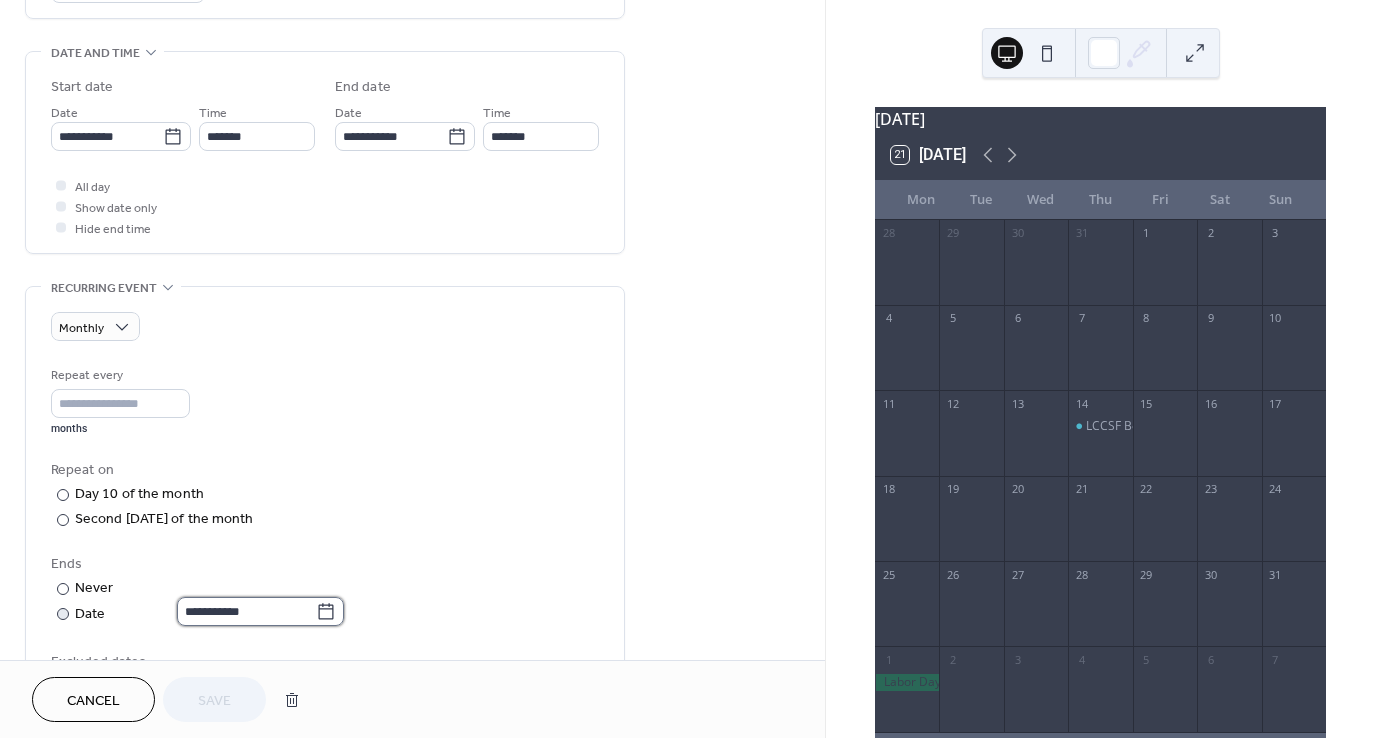 click on "**********" at bounding box center (246, 611) 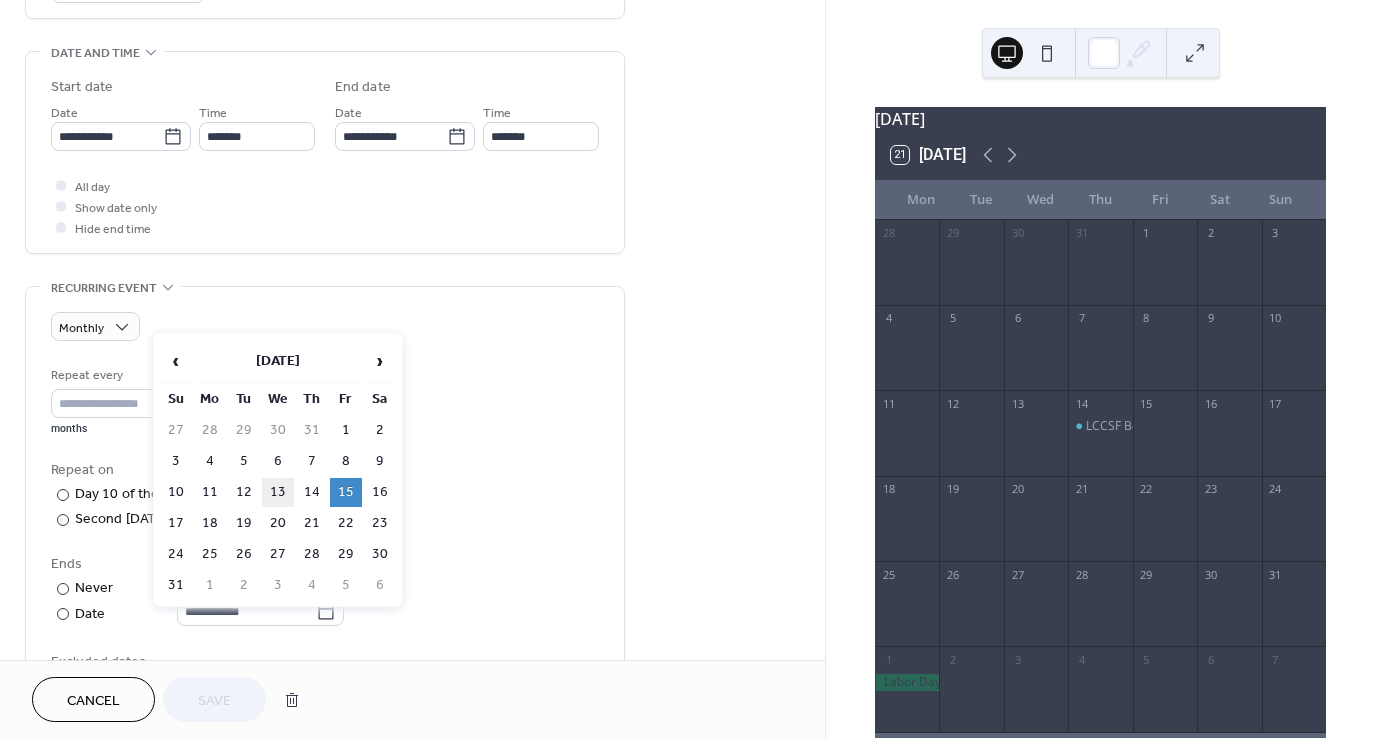 click on "13" at bounding box center (278, 492) 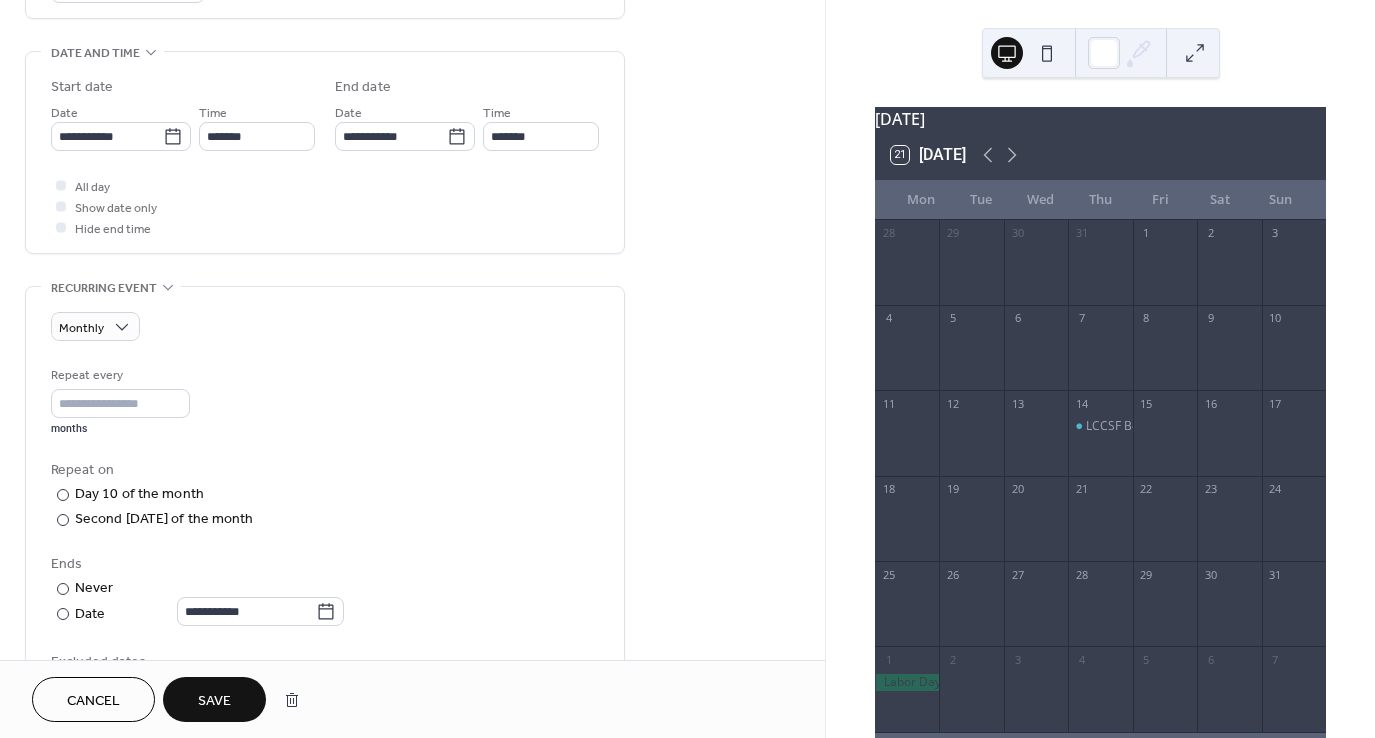 click on "Save" at bounding box center [214, 701] 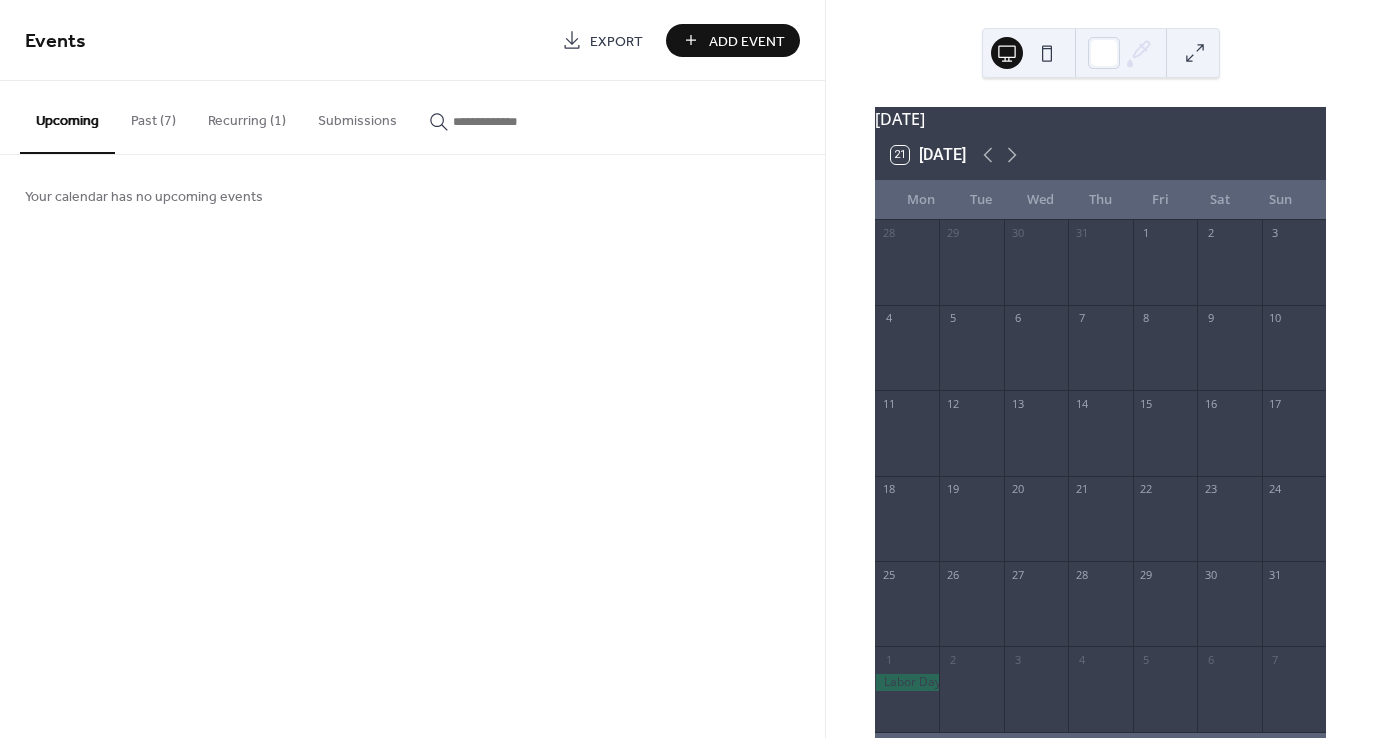 click on "Add Event" at bounding box center (747, 41) 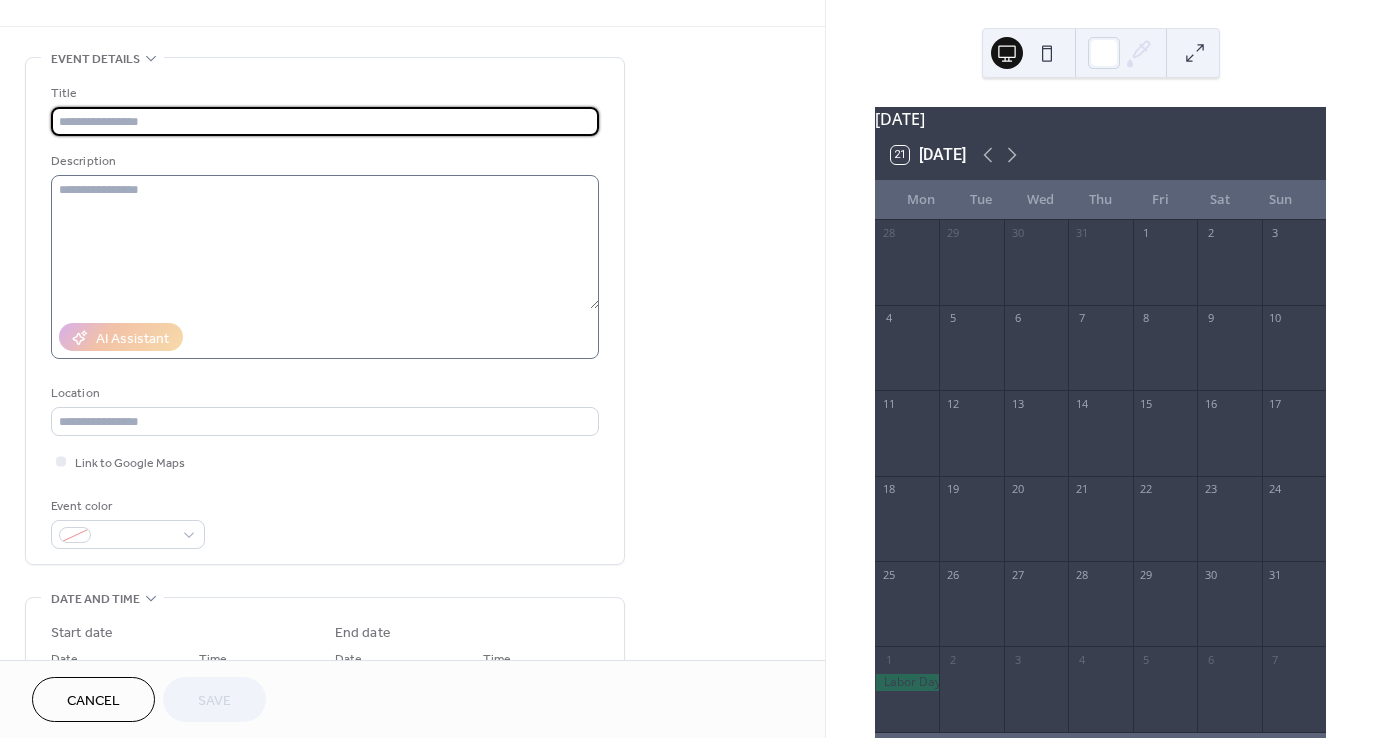 scroll, scrollTop: 100, scrollLeft: 0, axis: vertical 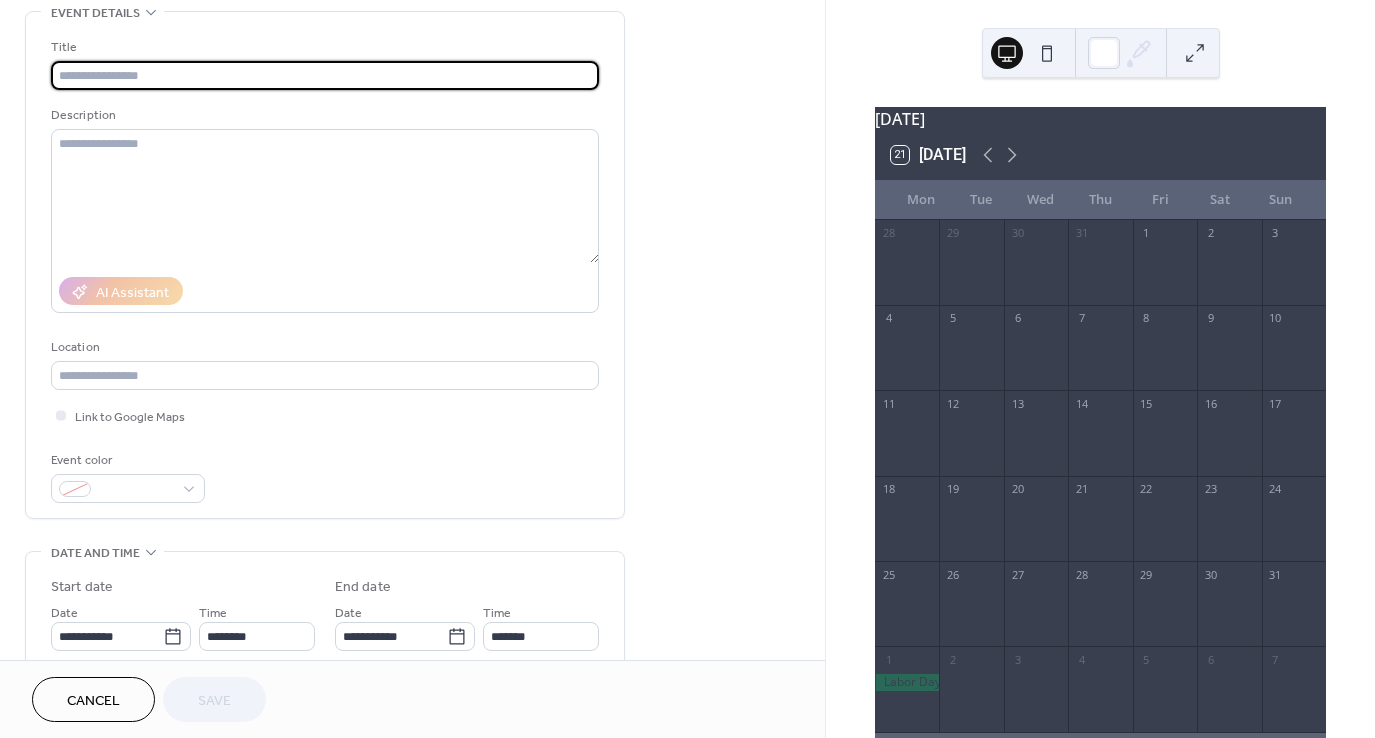 click at bounding box center (325, 75) 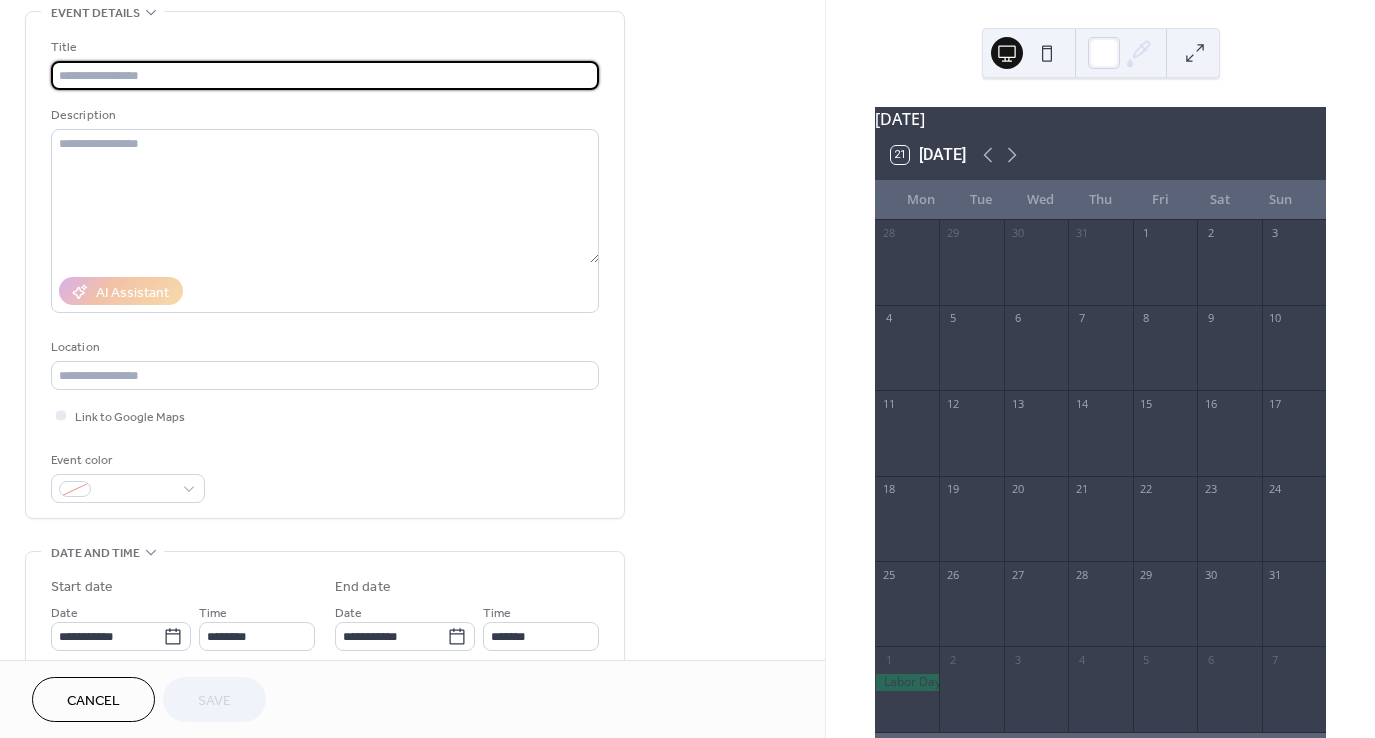 type on "**********" 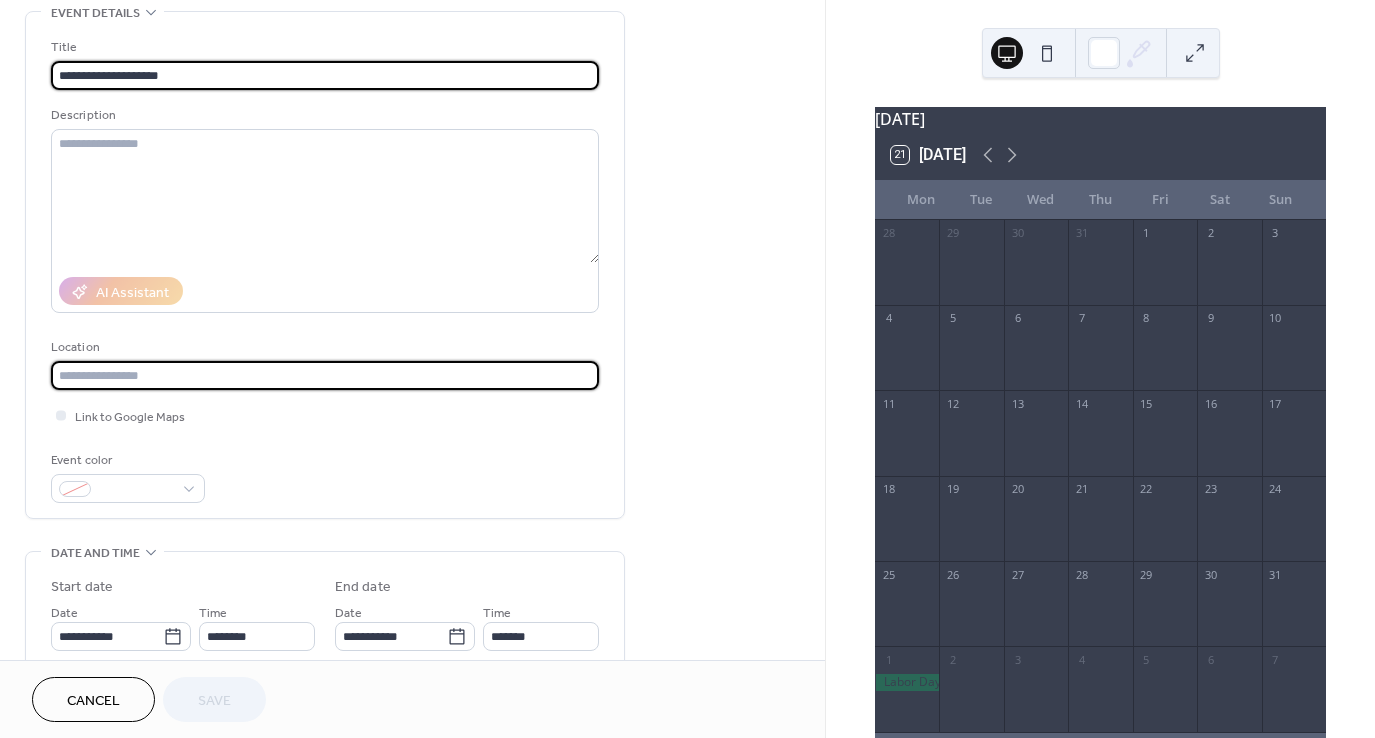 type on "**********" 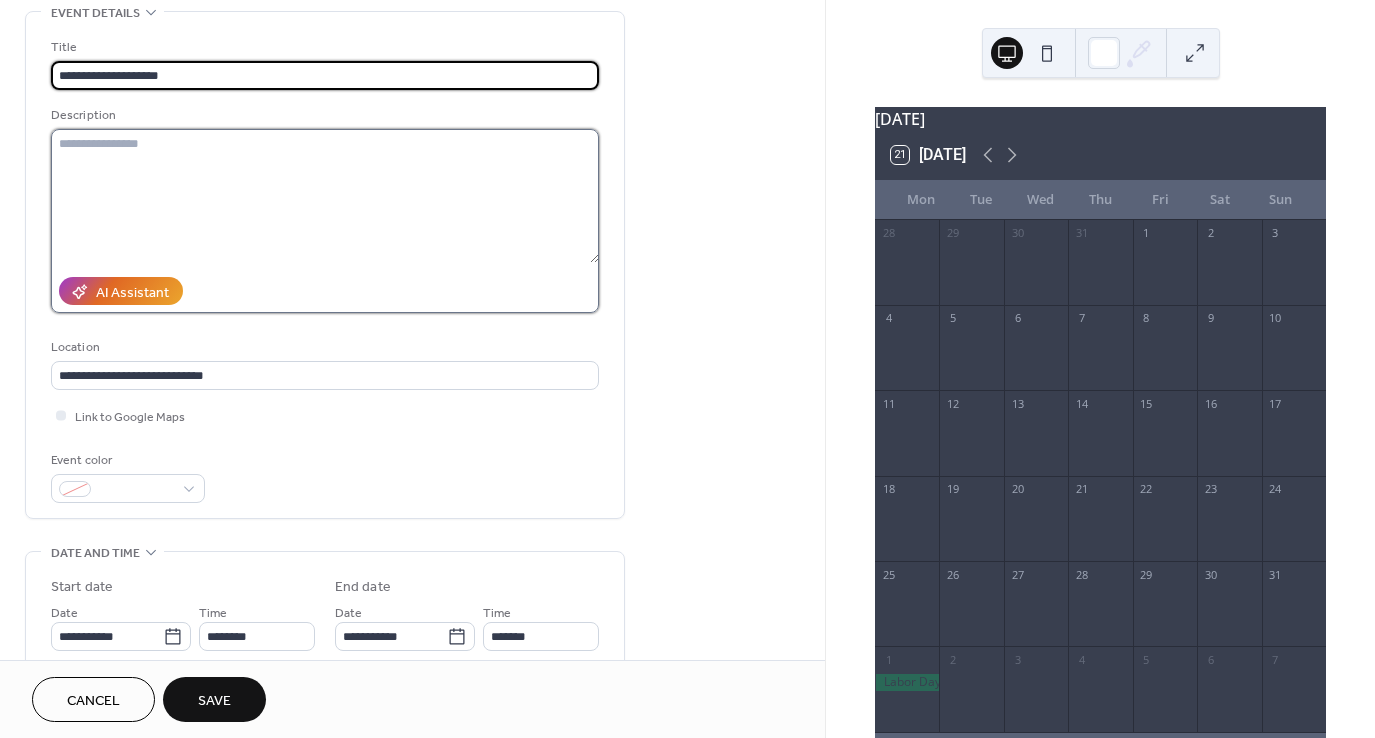 click at bounding box center (325, 196) 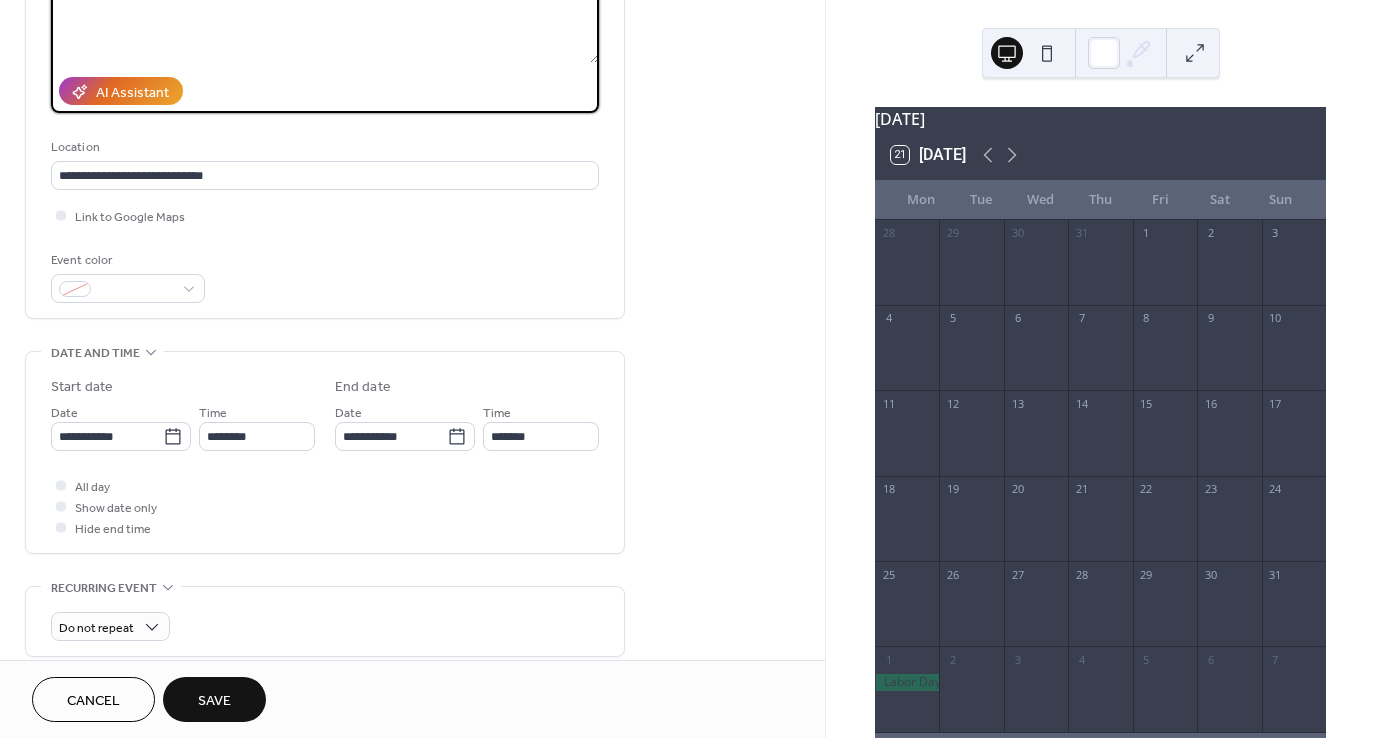 scroll, scrollTop: 400, scrollLeft: 0, axis: vertical 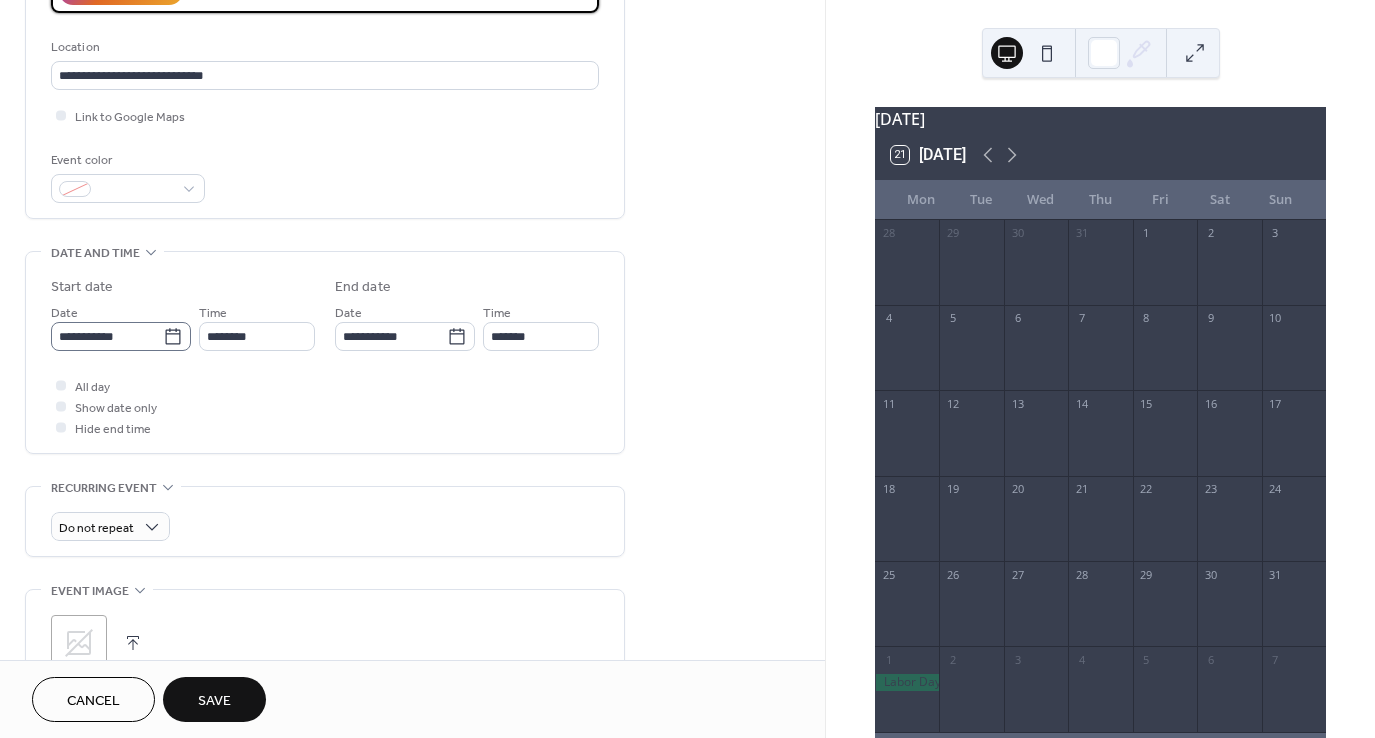type on "**********" 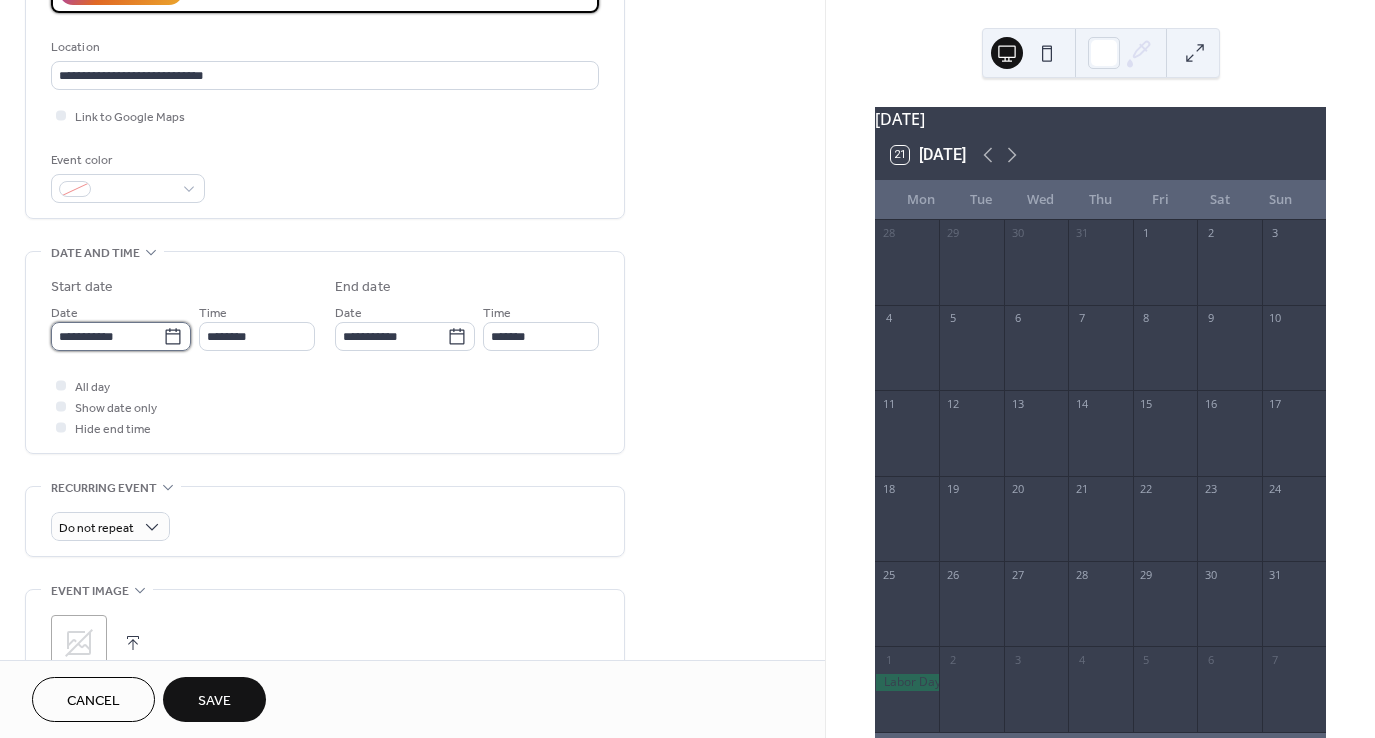 click on "**********" at bounding box center (107, 336) 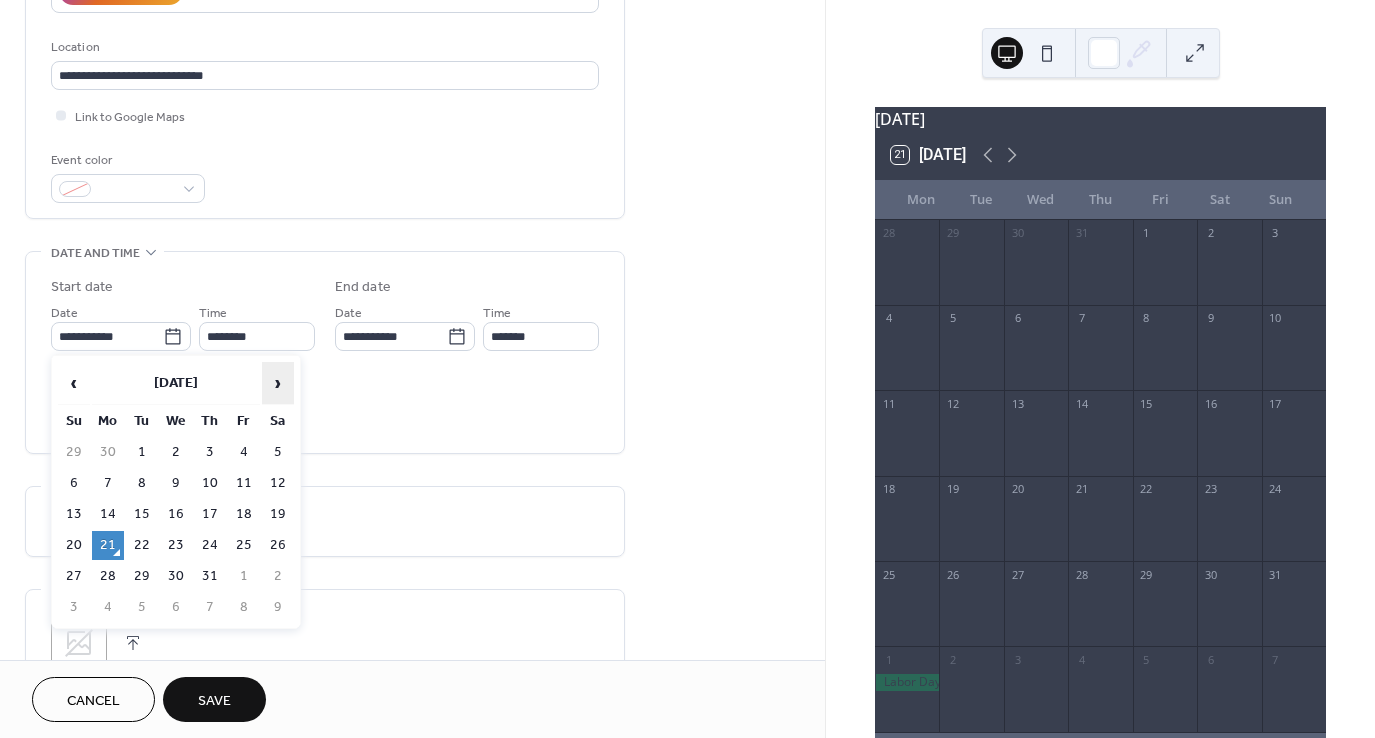click on "›" at bounding box center (278, 383) 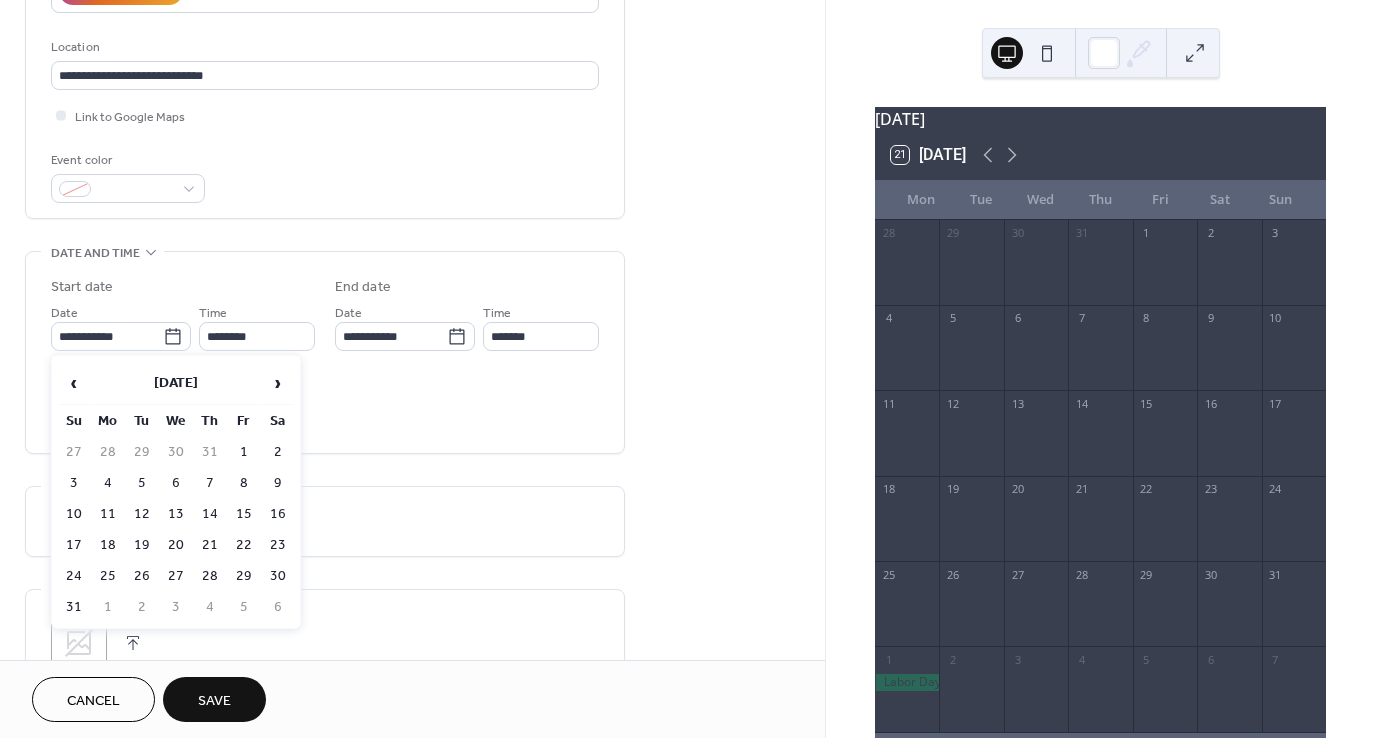 click on "14" at bounding box center [210, 514] 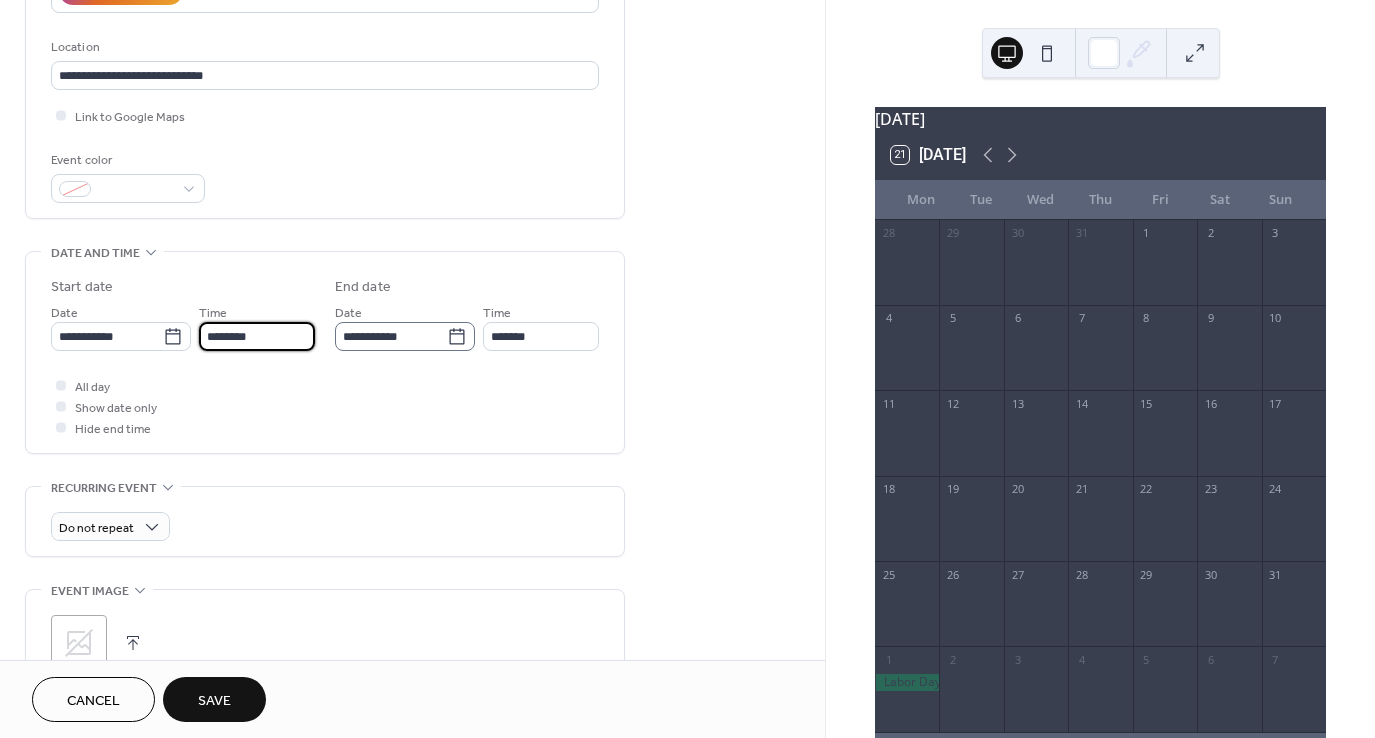 click on "********" at bounding box center (257, 336) 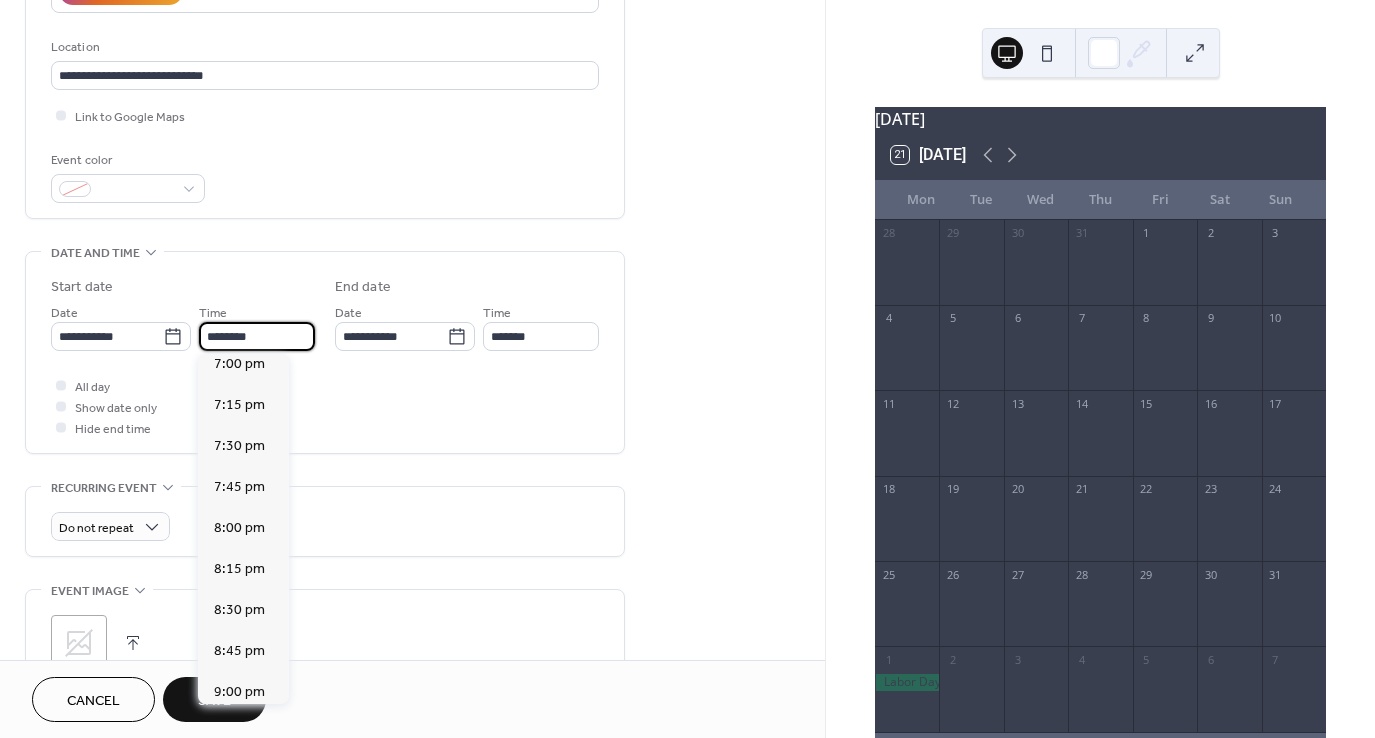 scroll, scrollTop: 3068, scrollLeft: 0, axis: vertical 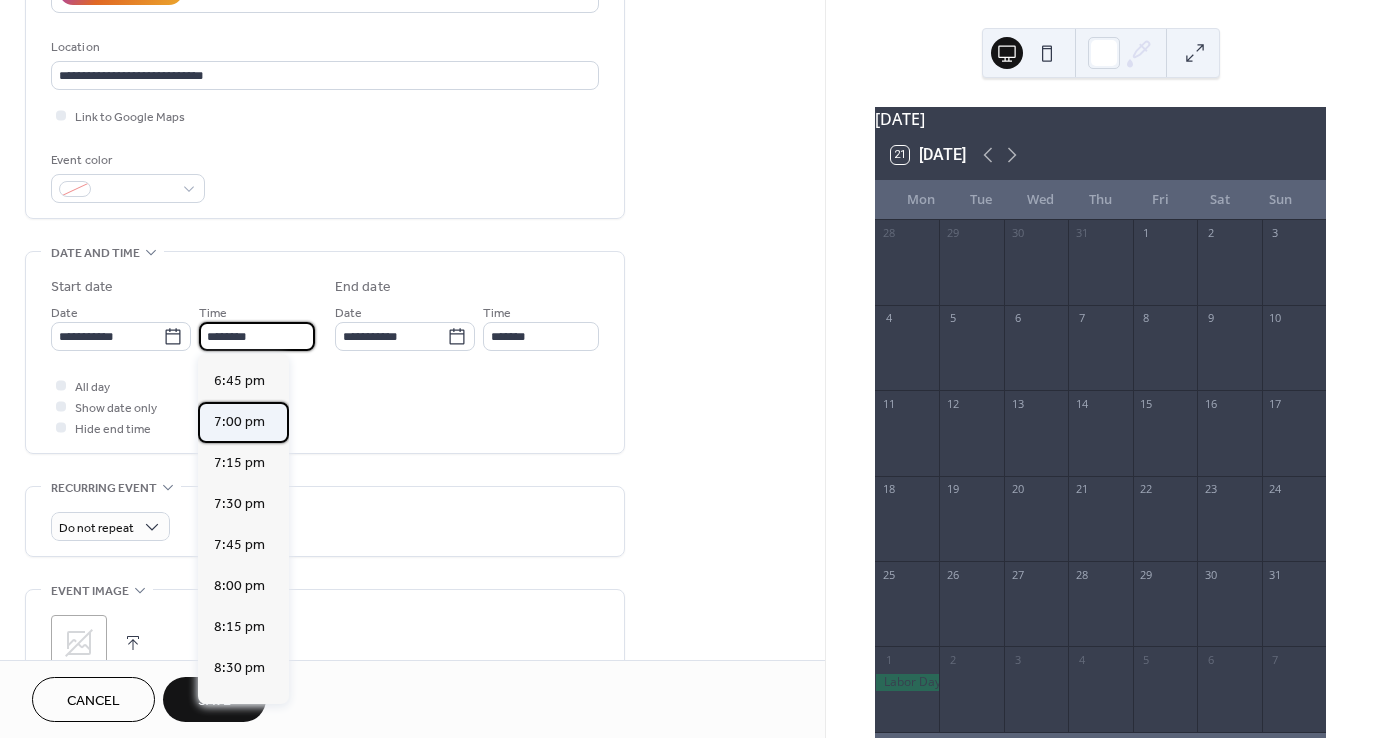 click on "7:00 pm" at bounding box center [239, 422] 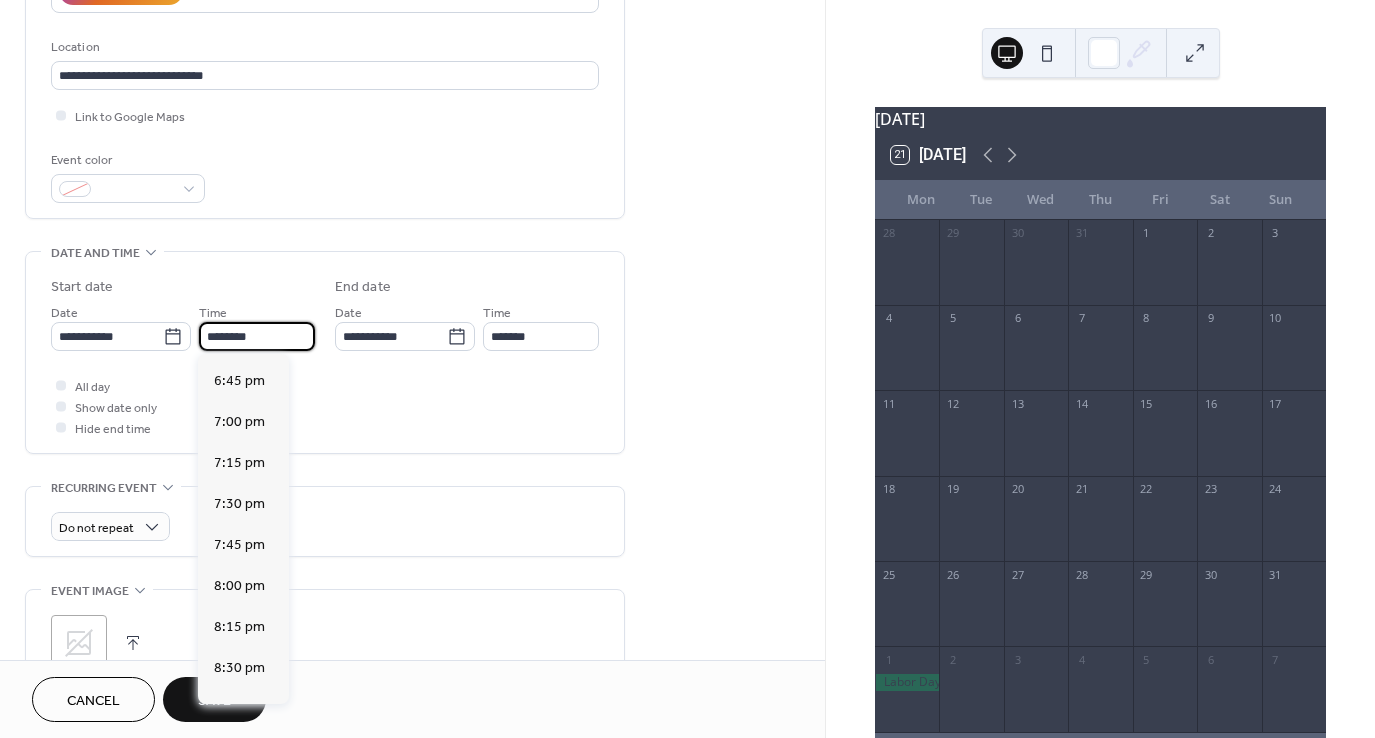 type on "*******" 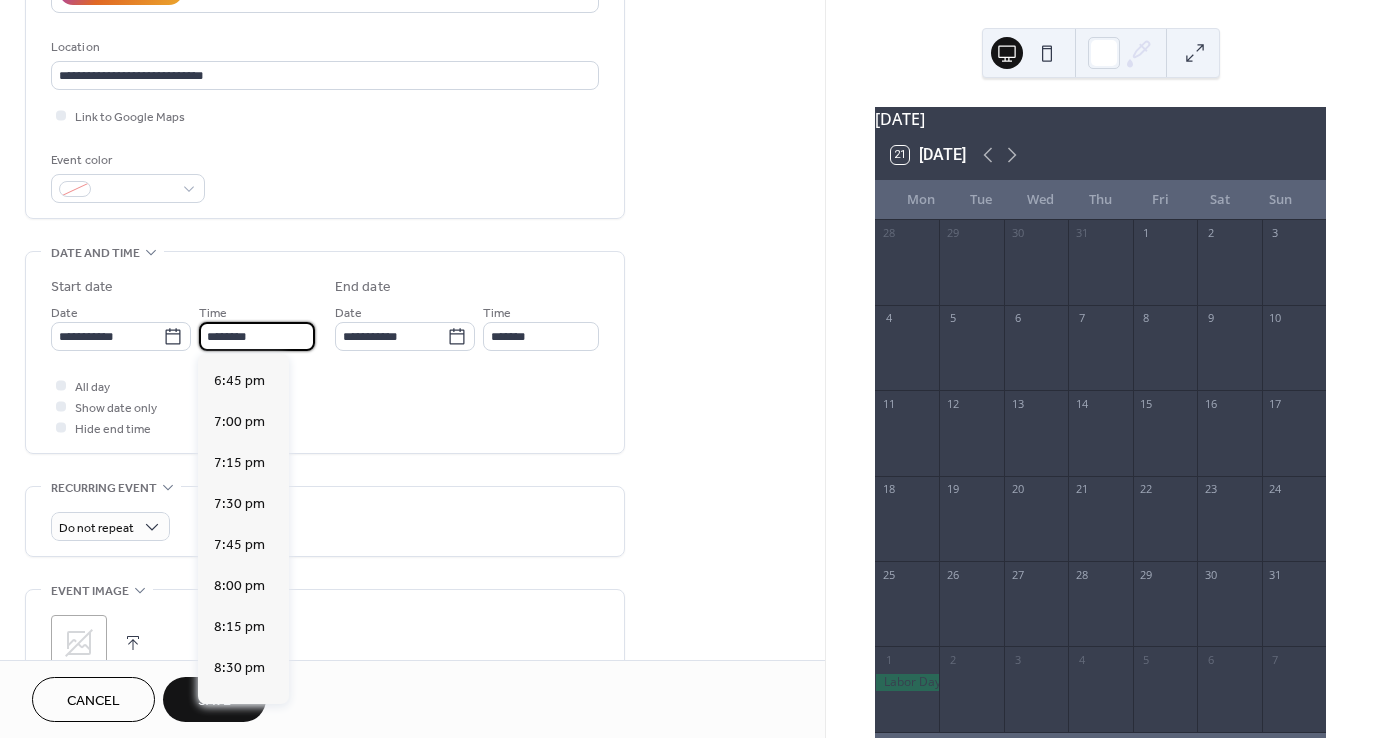 type on "*******" 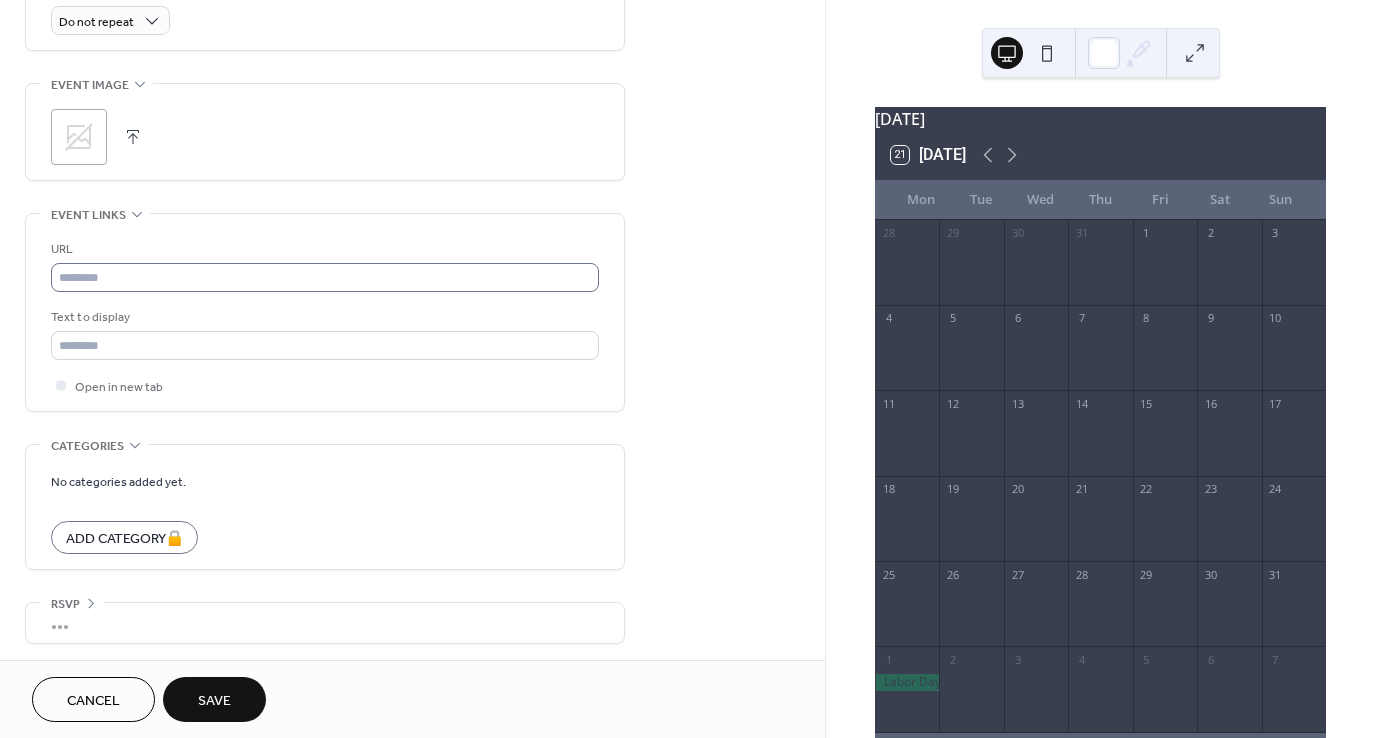 scroll, scrollTop: 907, scrollLeft: 0, axis: vertical 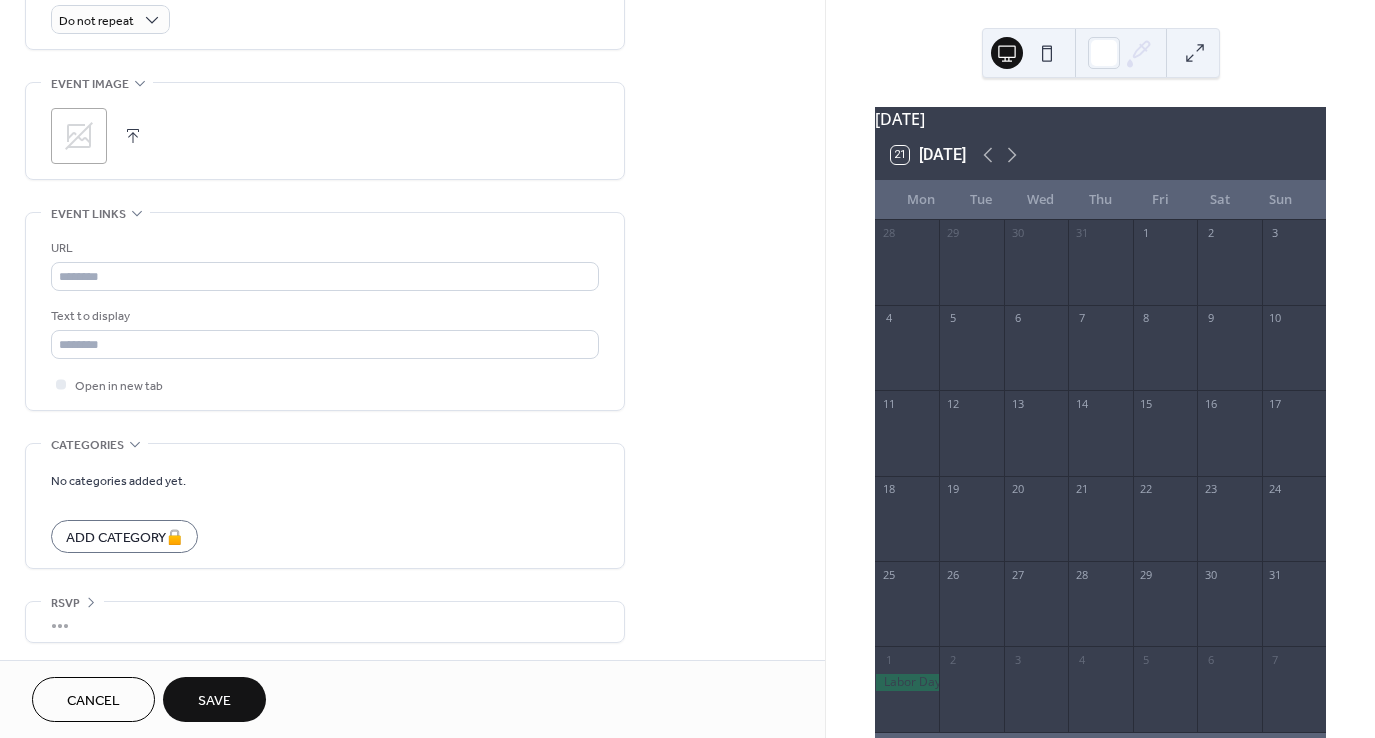 click on "Save" at bounding box center [214, 701] 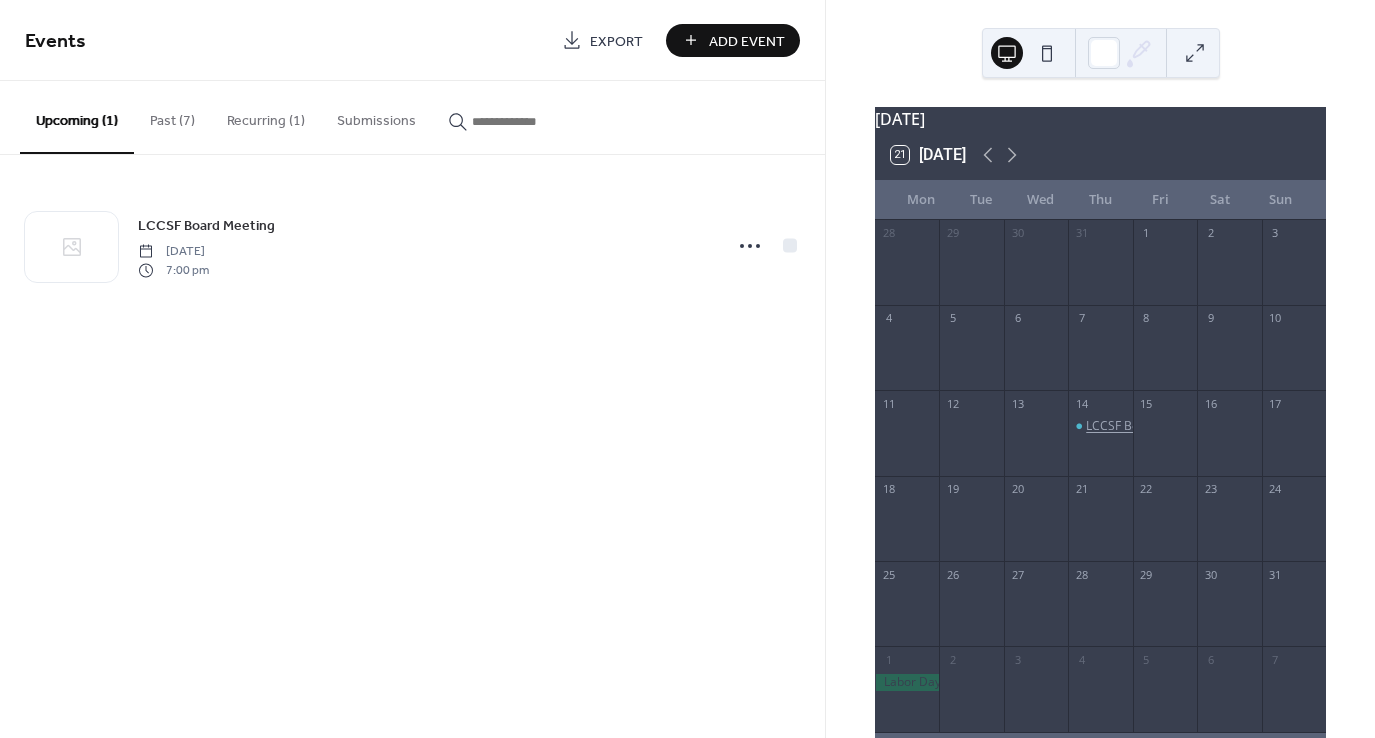 click on "LCCSF Board Meeting" at bounding box center (1146, 426) 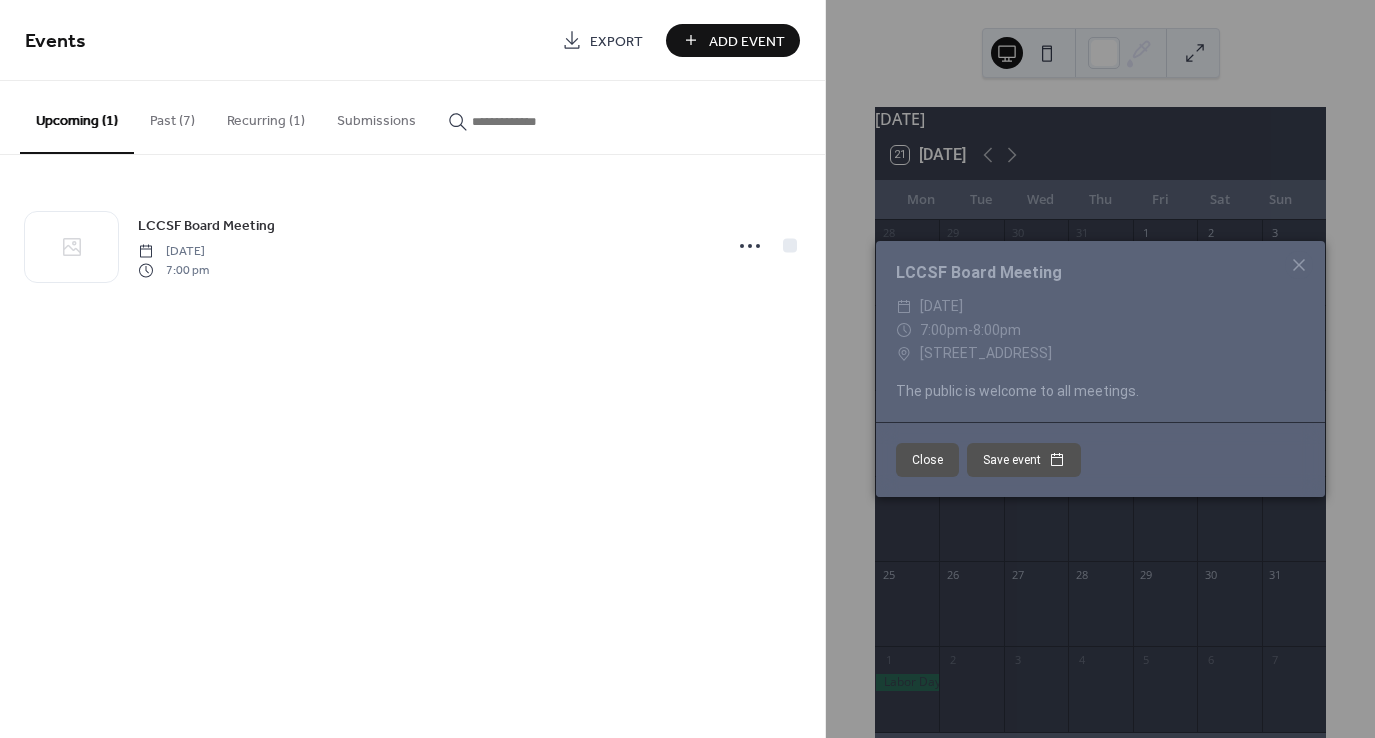 click 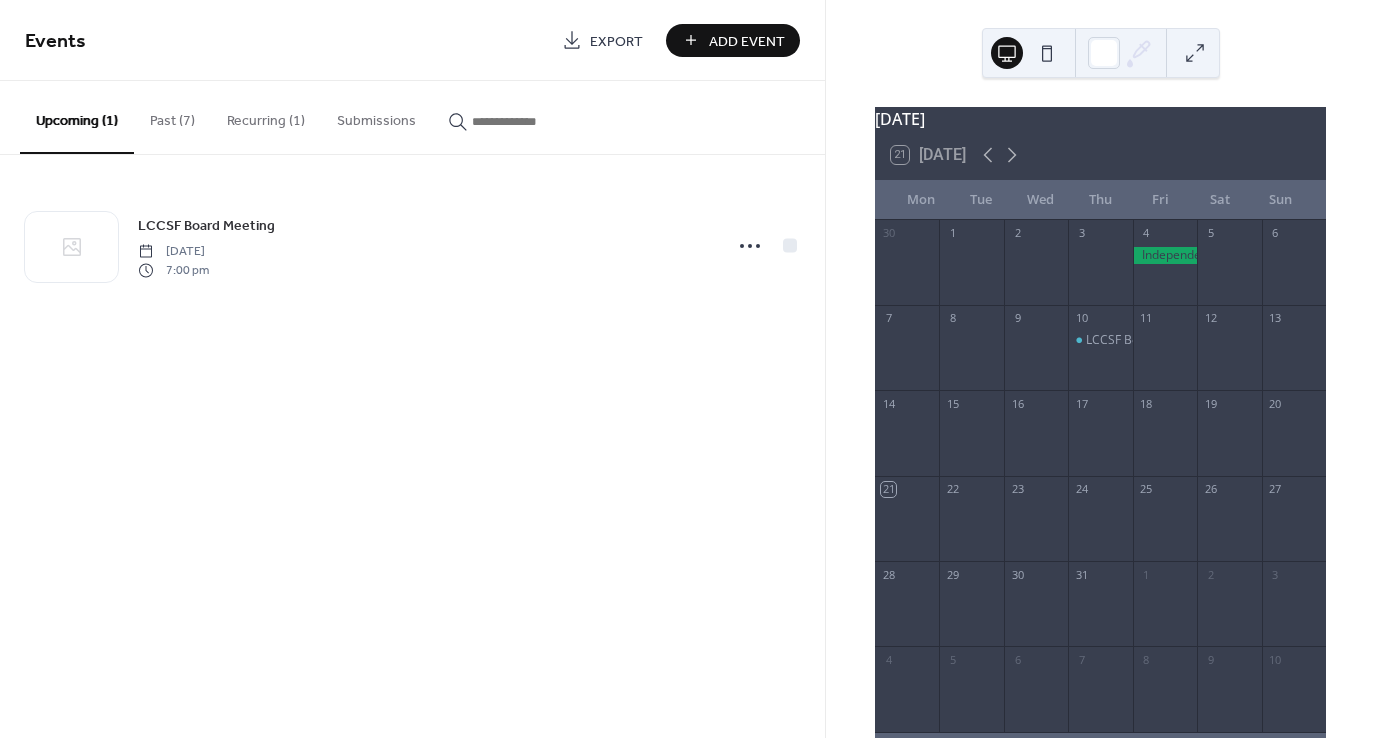 scroll, scrollTop: 0, scrollLeft: 0, axis: both 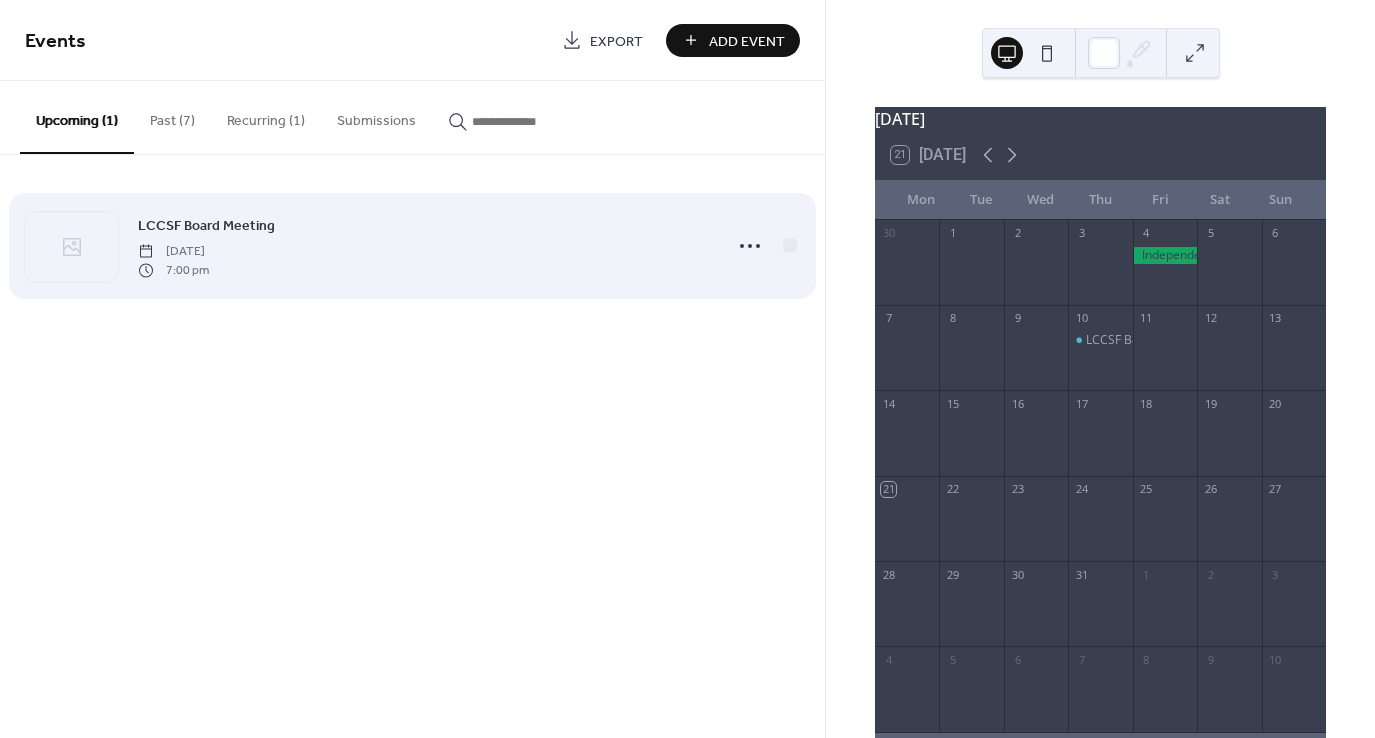 click on "[DATE]" at bounding box center (173, 252) 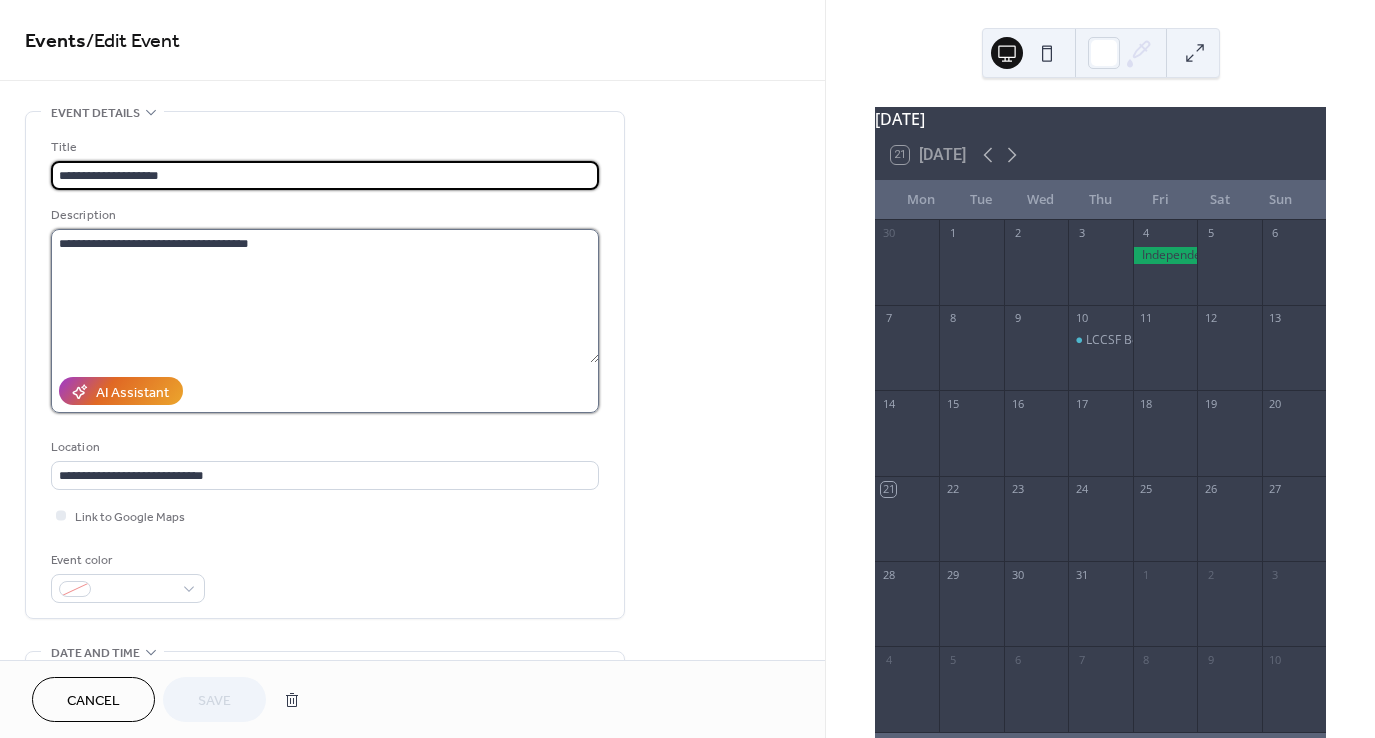 click on "**********" at bounding box center [325, 296] 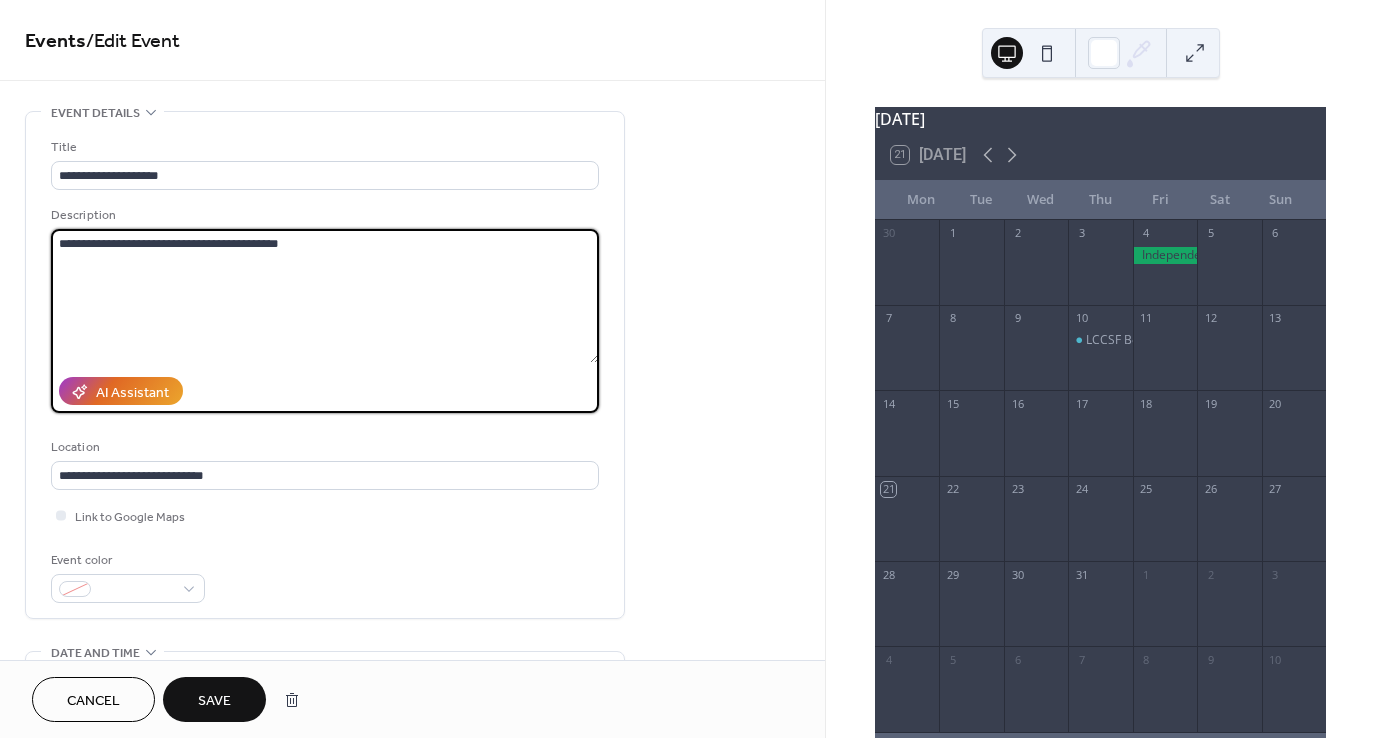 type on "**********" 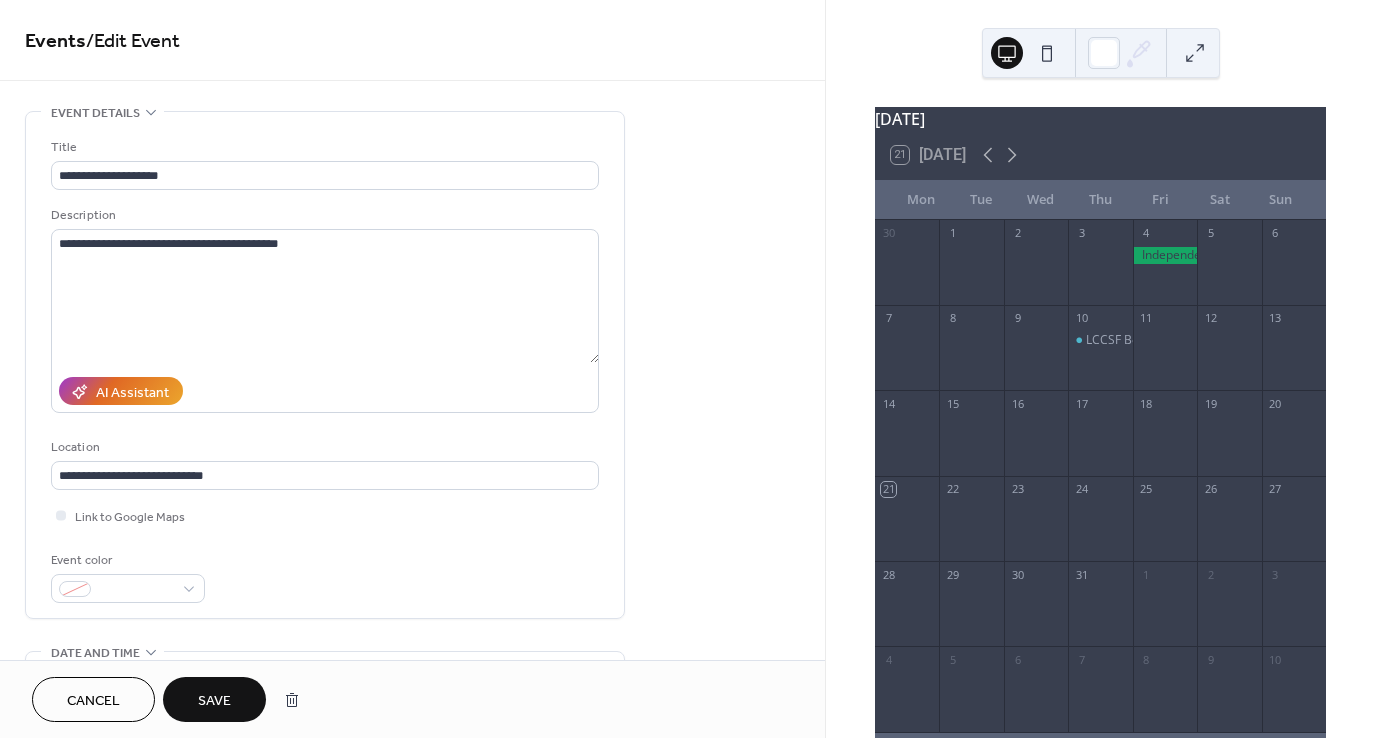 click on "Save" at bounding box center [214, 701] 